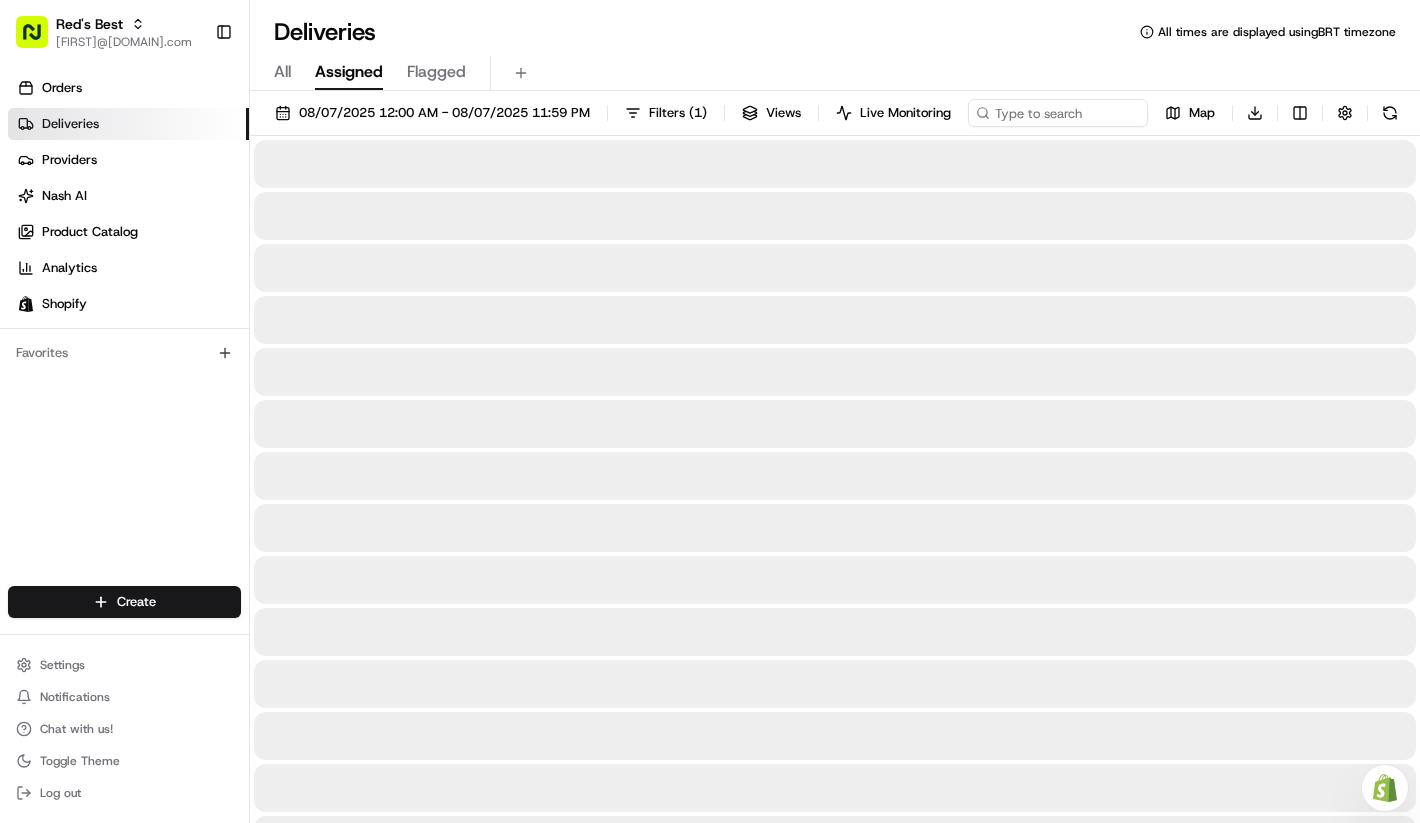scroll, scrollTop: 0, scrollLeft: 0, axis: both 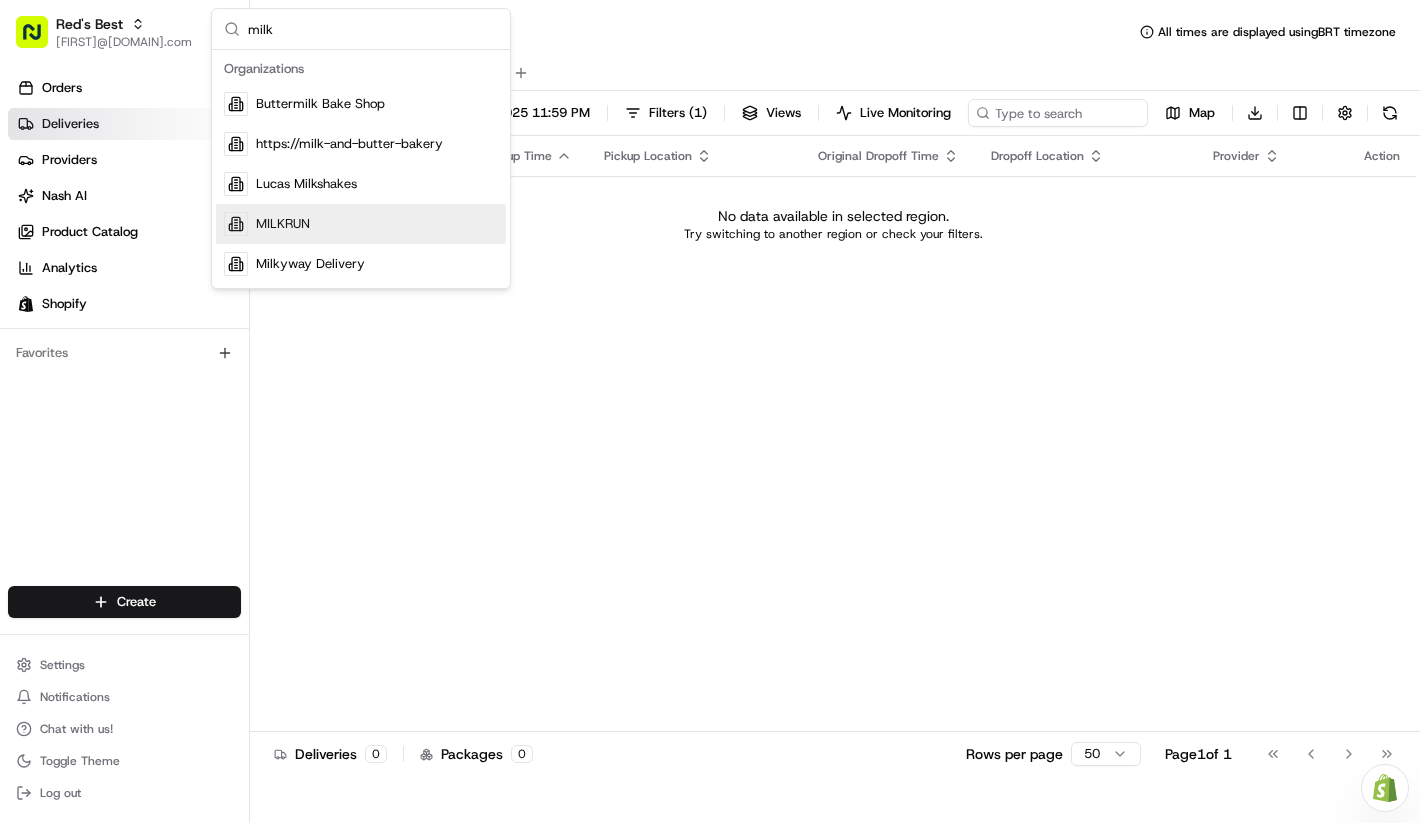 type on "milk" 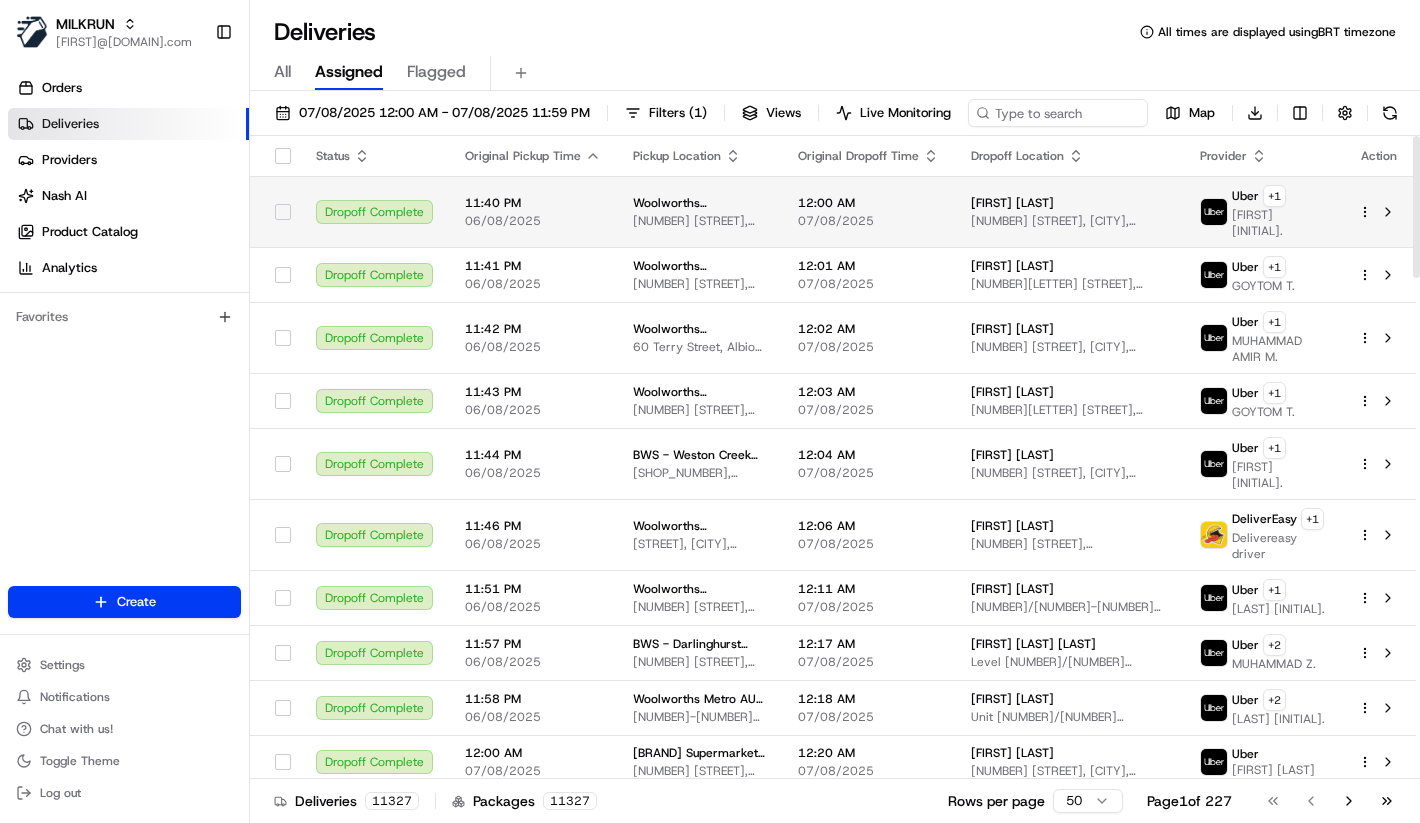 click on "Deliveries All times are displayed using BRT timezone All Assigned Flagged 07/08/2025 12:00 AM - 07/08/2025 11:59 PM Filters ( 1 ) Views Live Monitoring Map Download Status Original Pickup Time Pickup Location Original Dropoff Time Dropoff Location Provider Action Dropoff Complete 11:40 PM 06/08/2025 [COMPANY] [COUNTRY] - [CITY] [NUMBER] [STREET], [CITY], [REGION] [POSTAL_CODE], [COUNTRY] 12:00 AM 07/08/2025 [FIRST] [LAST] Uber + 1 [FIRST] [INITIAL] + 1" at bounding box center (710, 411) 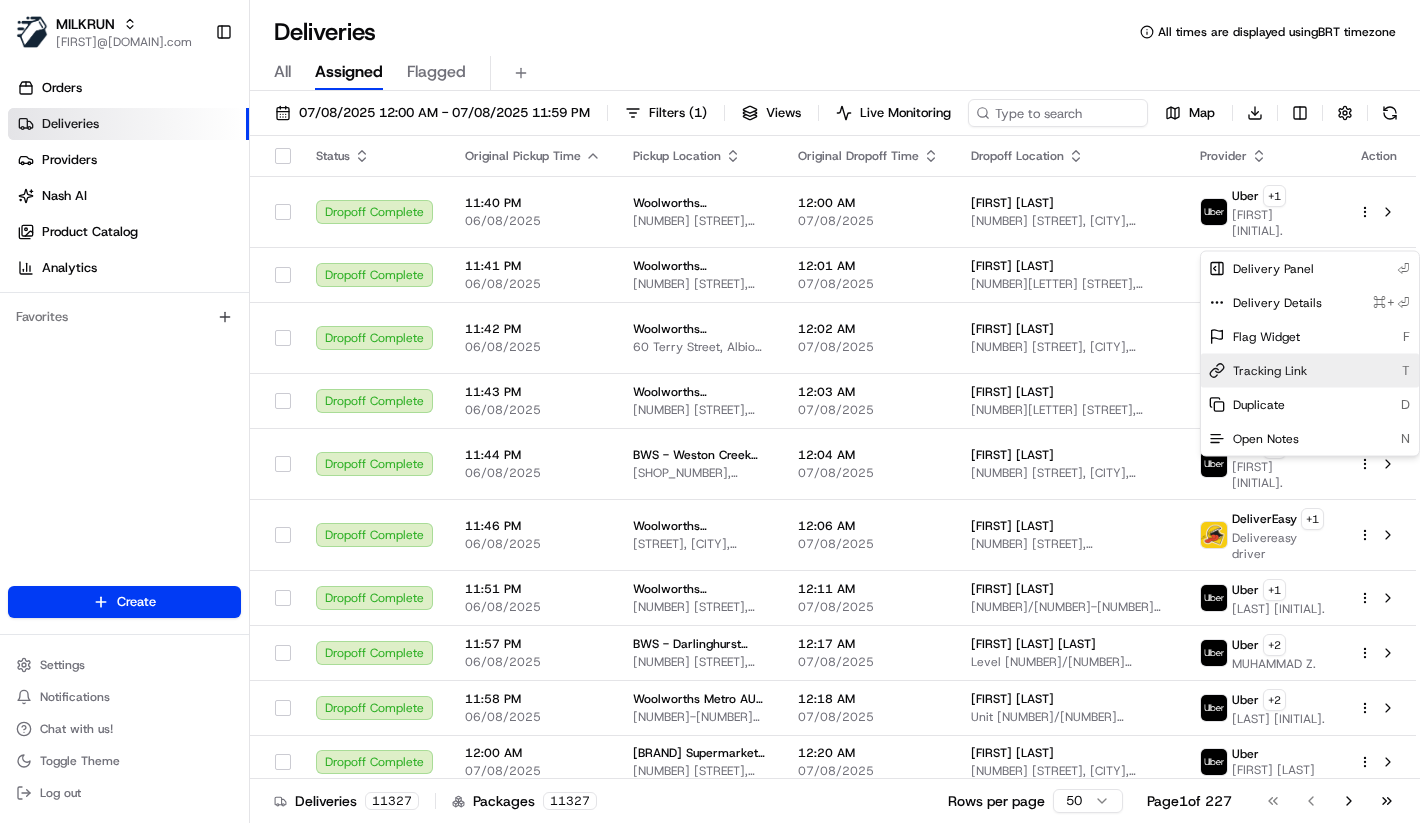 click on "Tracking Link" at bounding box center [1270, 371] 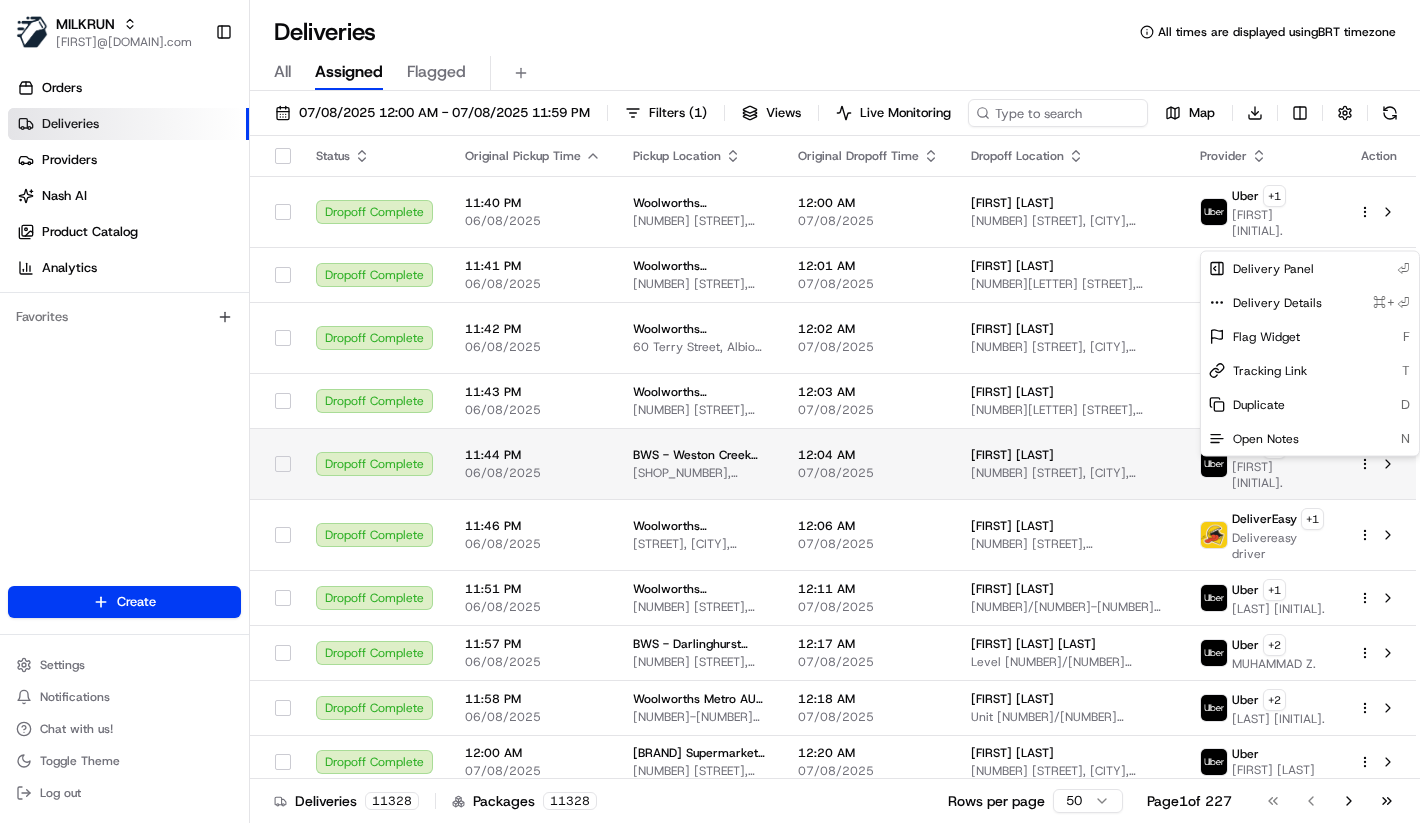 click on "Deliveries All times are displayed using BRT timezone All Assigned Flagged 07/08/2025 12:00 AM - 07/08/2025 11:59 PM Filters ( 1 ) Views Live Monitoring Map Download Status Original Pickup Time Pickup Location Original Dropoff Time Dropoff Location Provider Action Dropoff Complete 11:40 PM 06/08/2025 [COMPANY] [COUNTRY] - [CITY] [NUMBER] [STREET], [CITY], [REGION] [POSTAL_CODE], [COUNTRY] 12:00 AM 07/08/2025 [FIRST] [LAST] Uber + 1 [FIRST] [INITIAL] + 1" at bounding box center (710, 411) 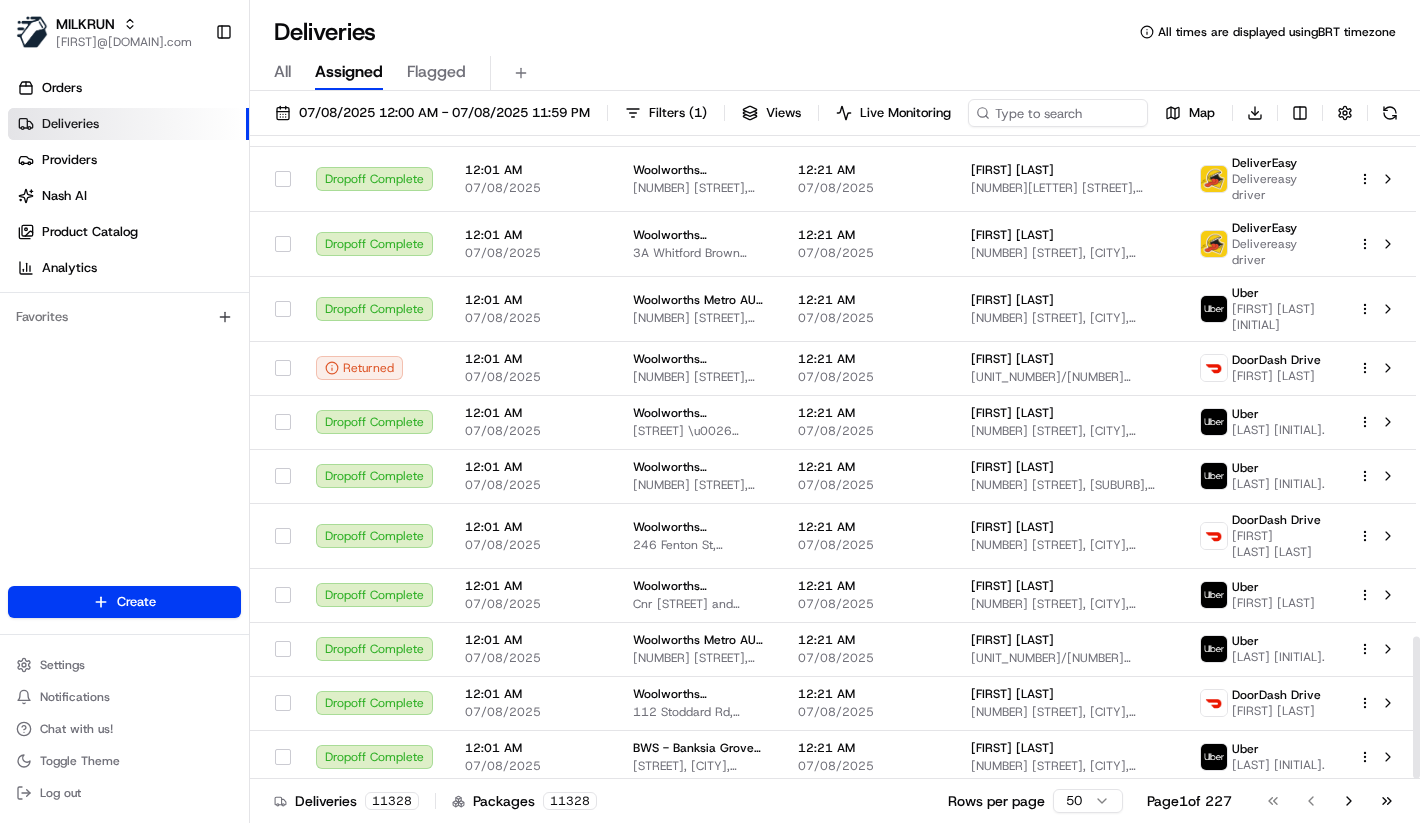 scroll, scrollTop: 2259, scrollLeft: 0, axis: vertical 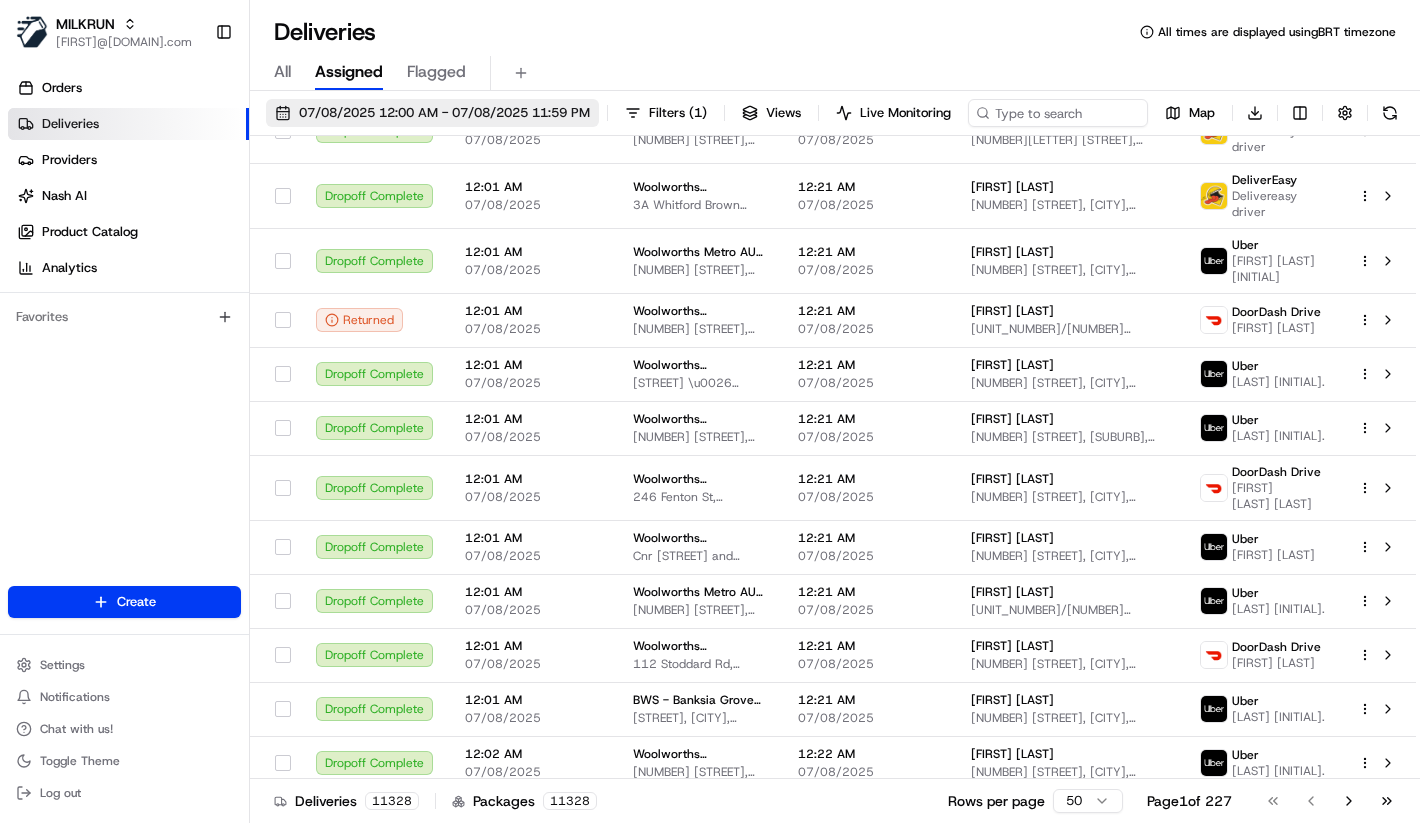 click on "07/08/2025 12:00 AM - 07/08/2025 11:59 PM" at bounding box center [432, 113] 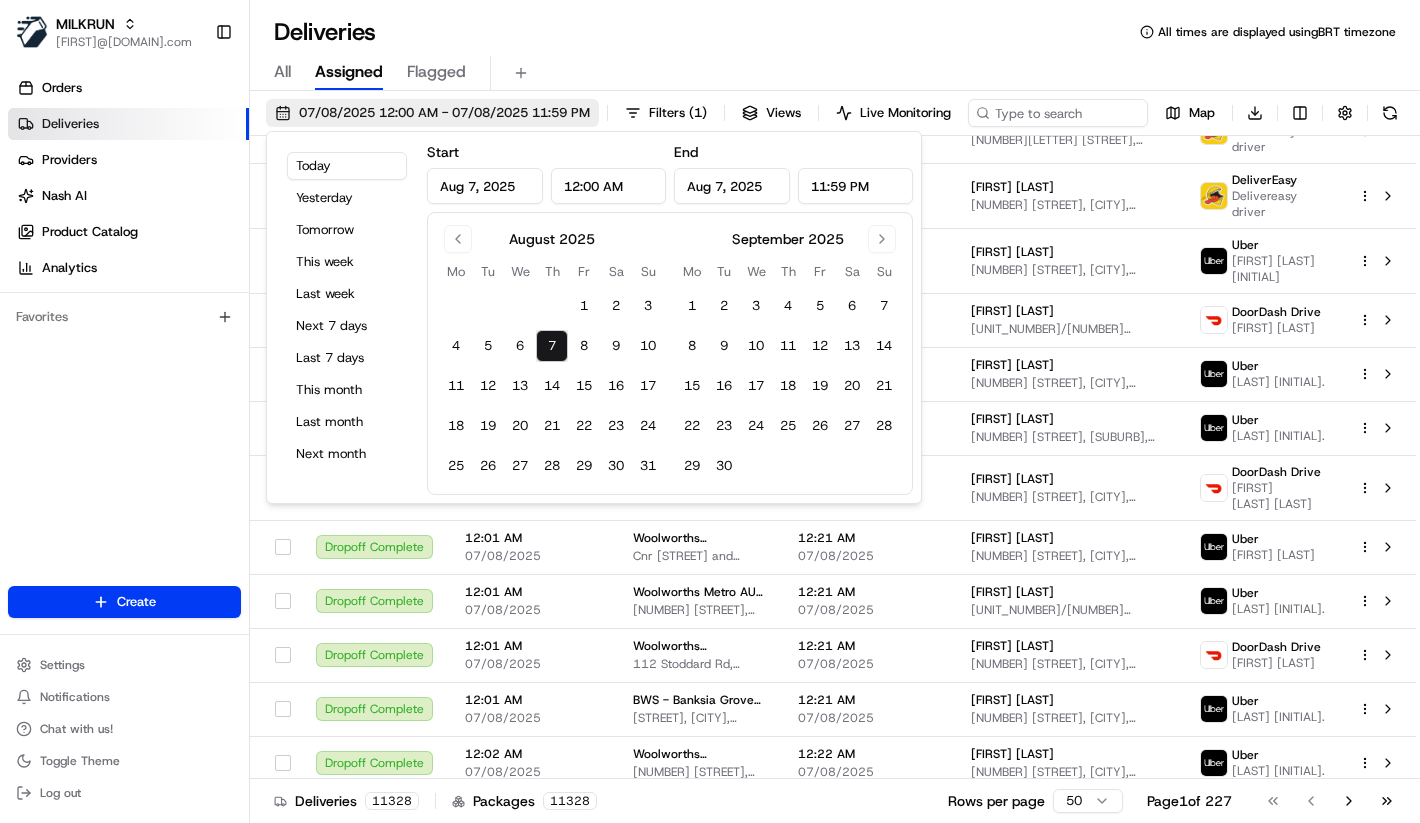 click on "07/08/2025 12:00 AM - 07/08/2025 11:59 PM" at bounding box center [444, 113] 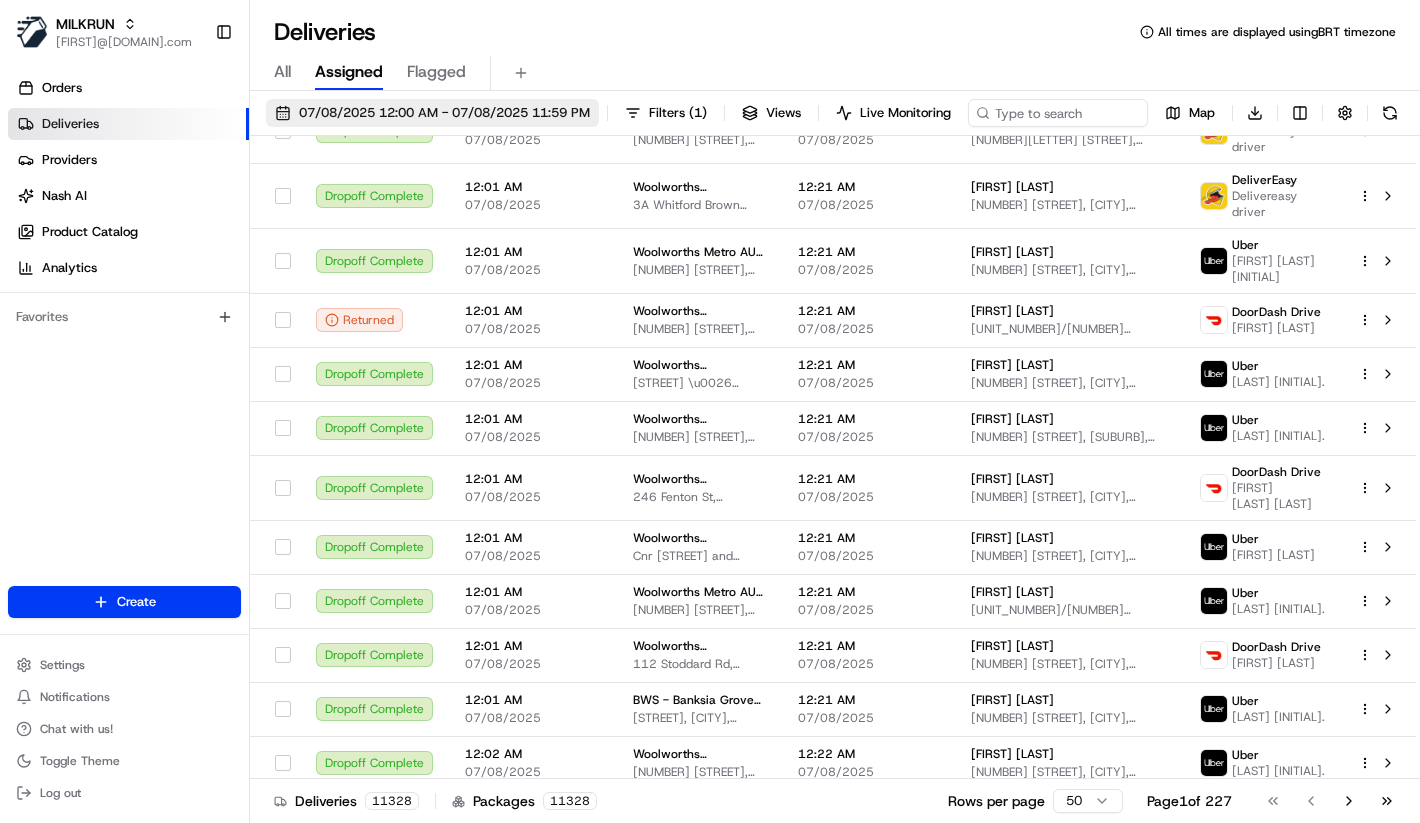 type 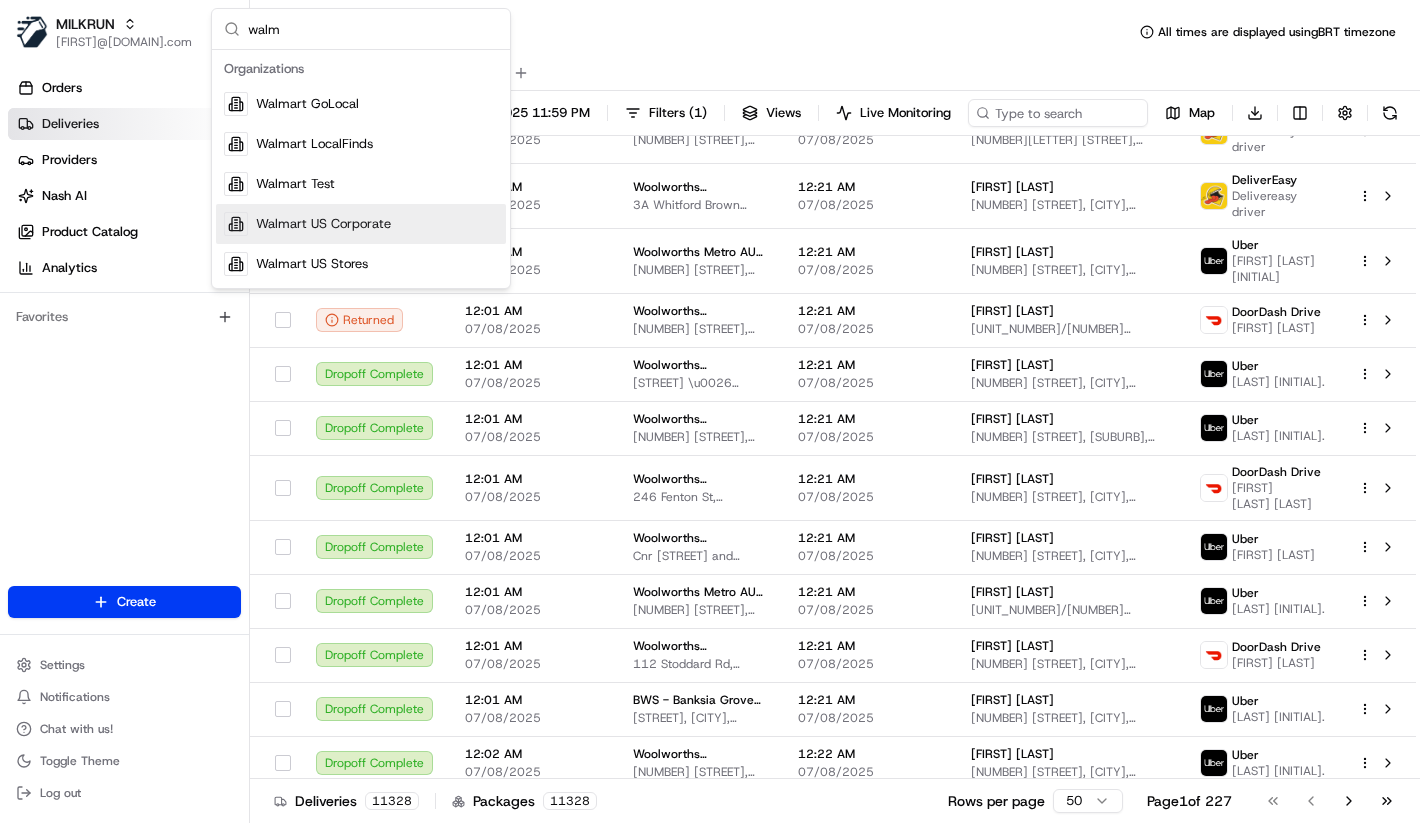 type on "walm" 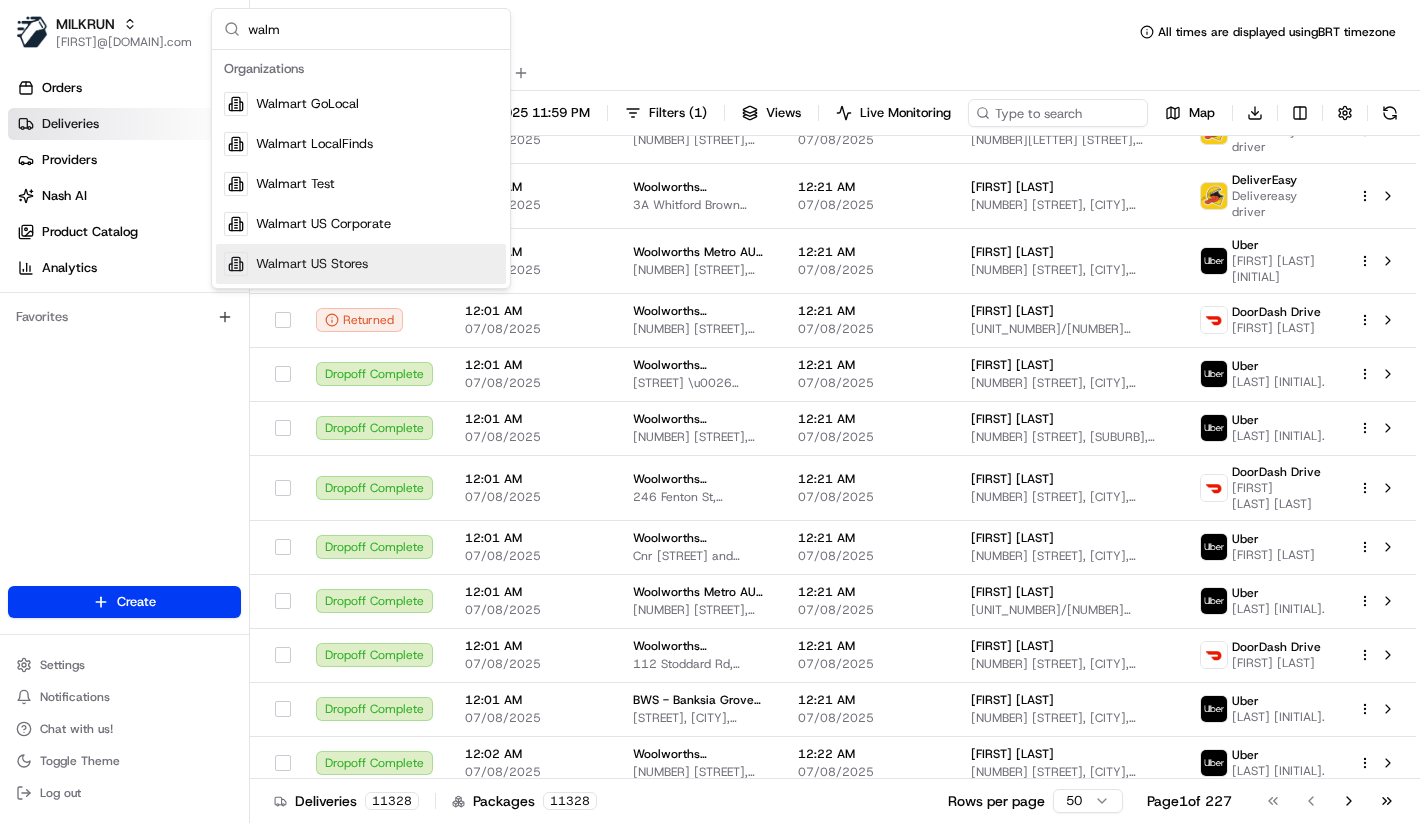 click on "Walmart US Stores" at bounding box center (361, 264) 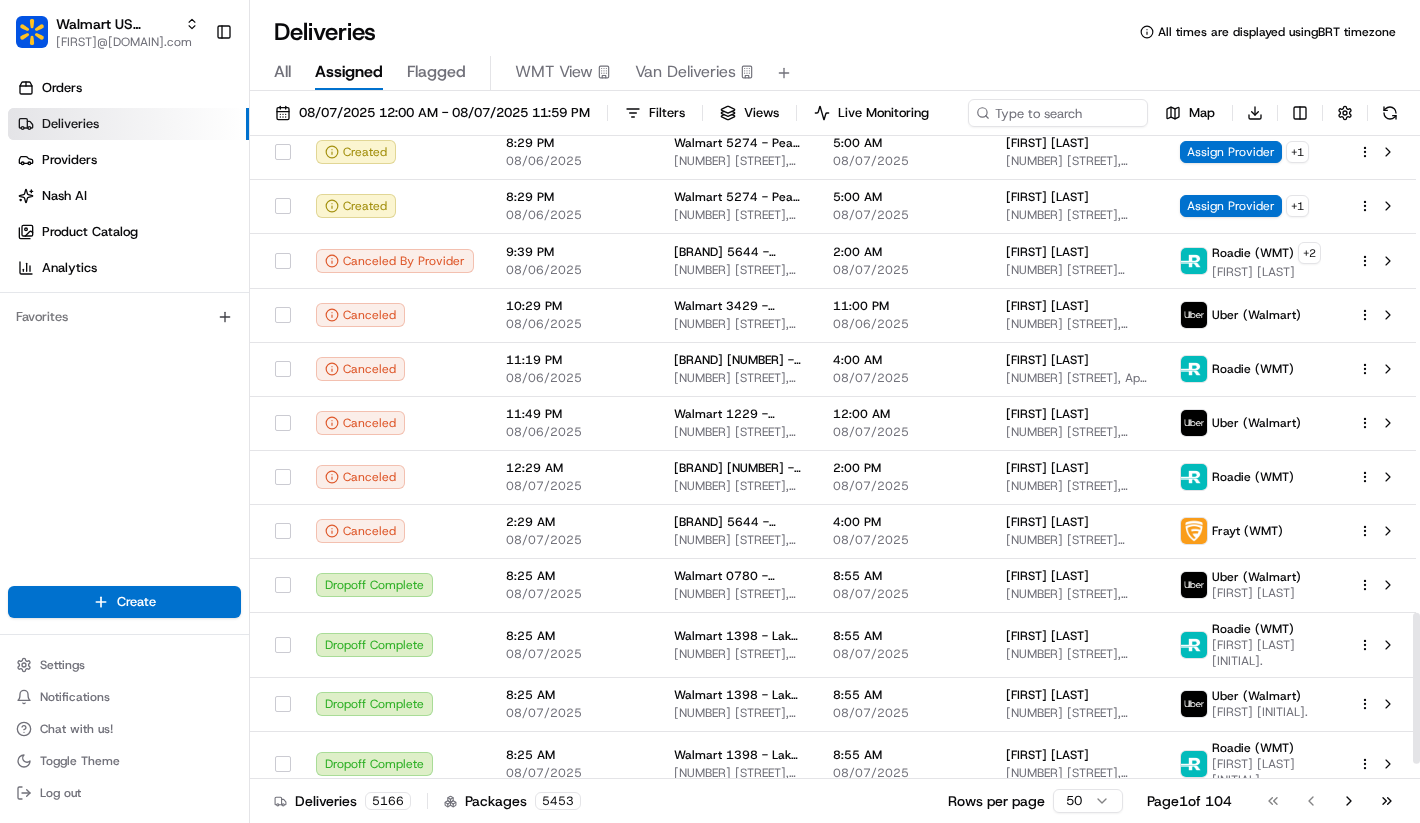 scroll, scrollTop: 2104, scrollLeft: 0, axis: vertical 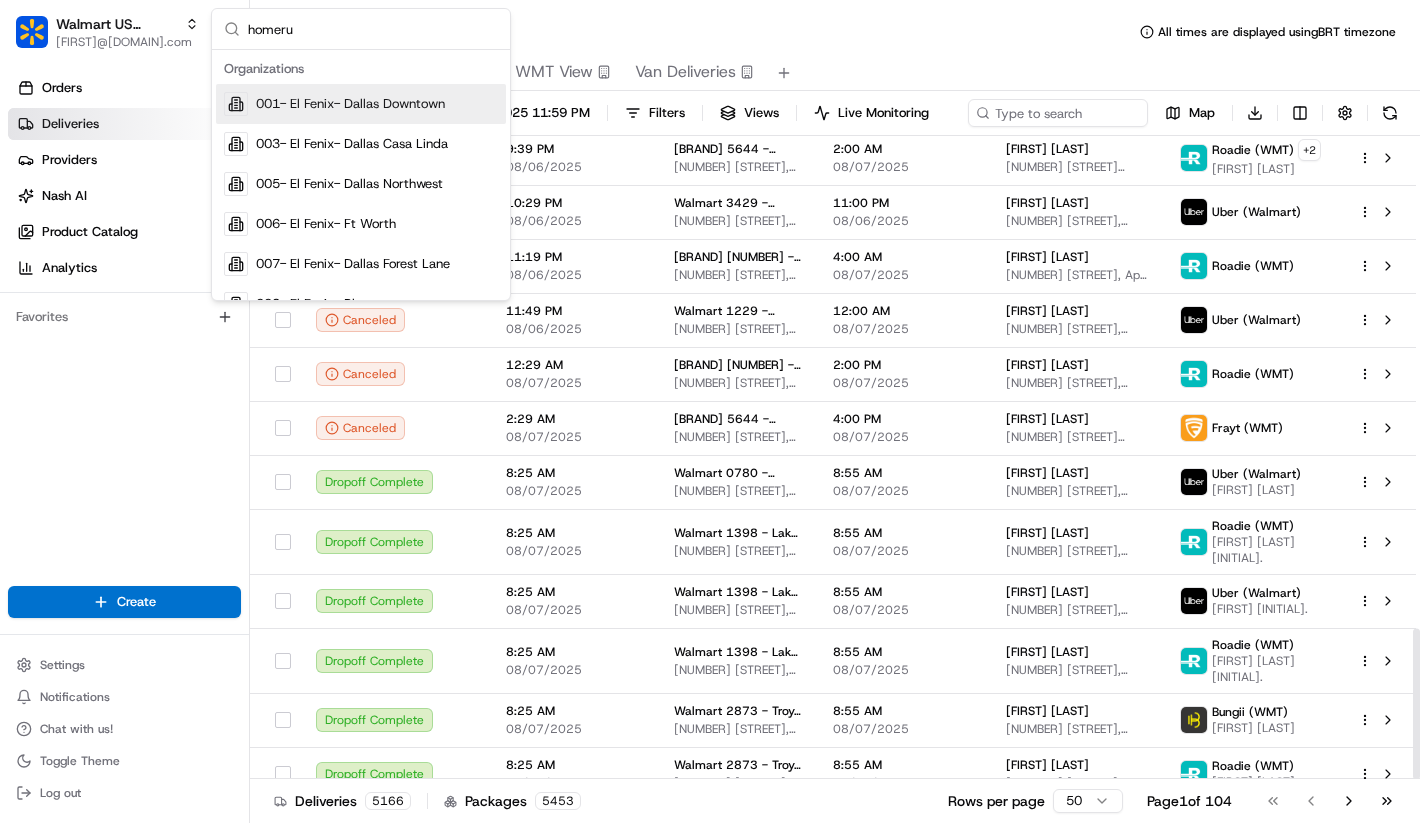 type on "homerun" 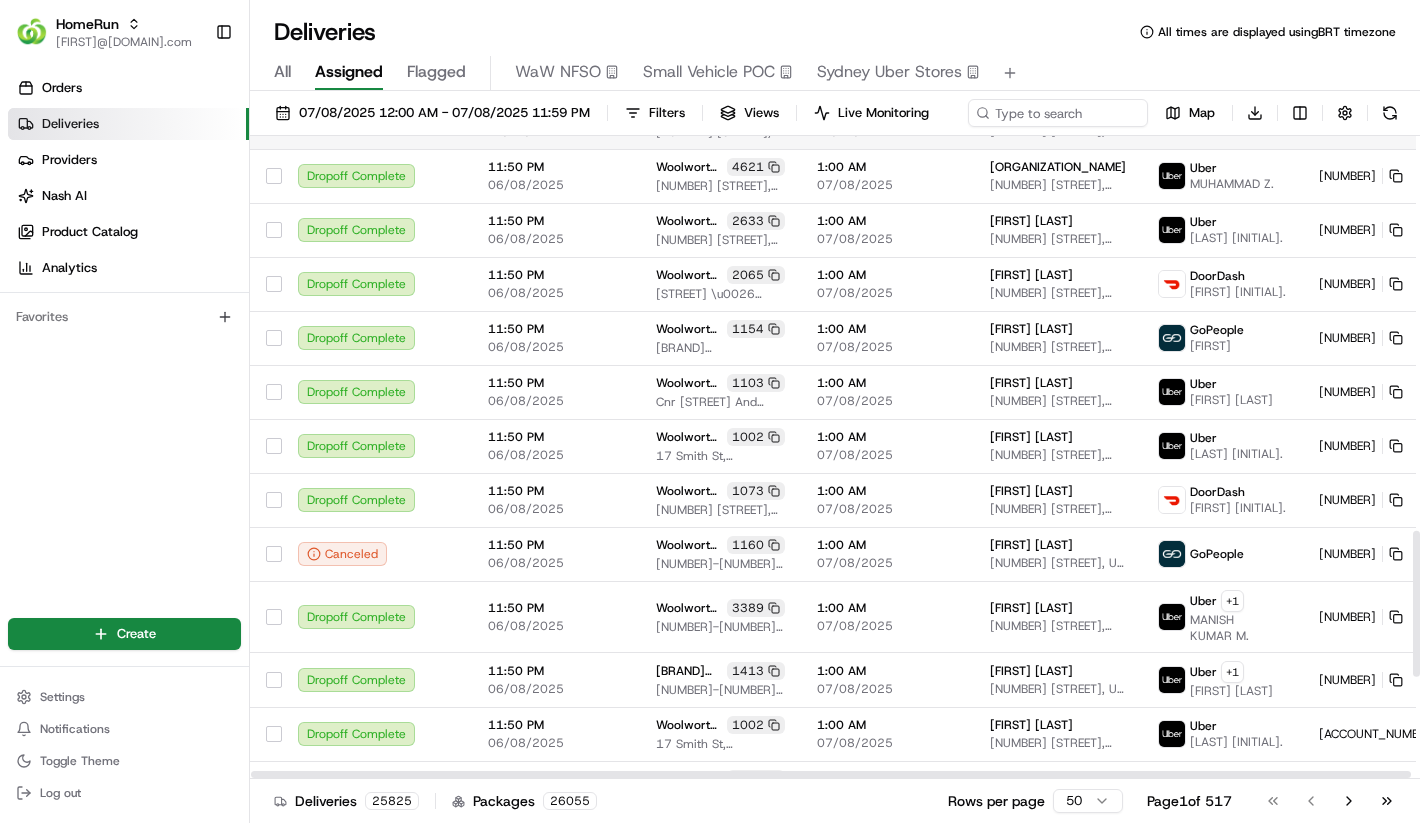 scroll, scrollTop: 1740, scrollLeft: 0, axis: vertical 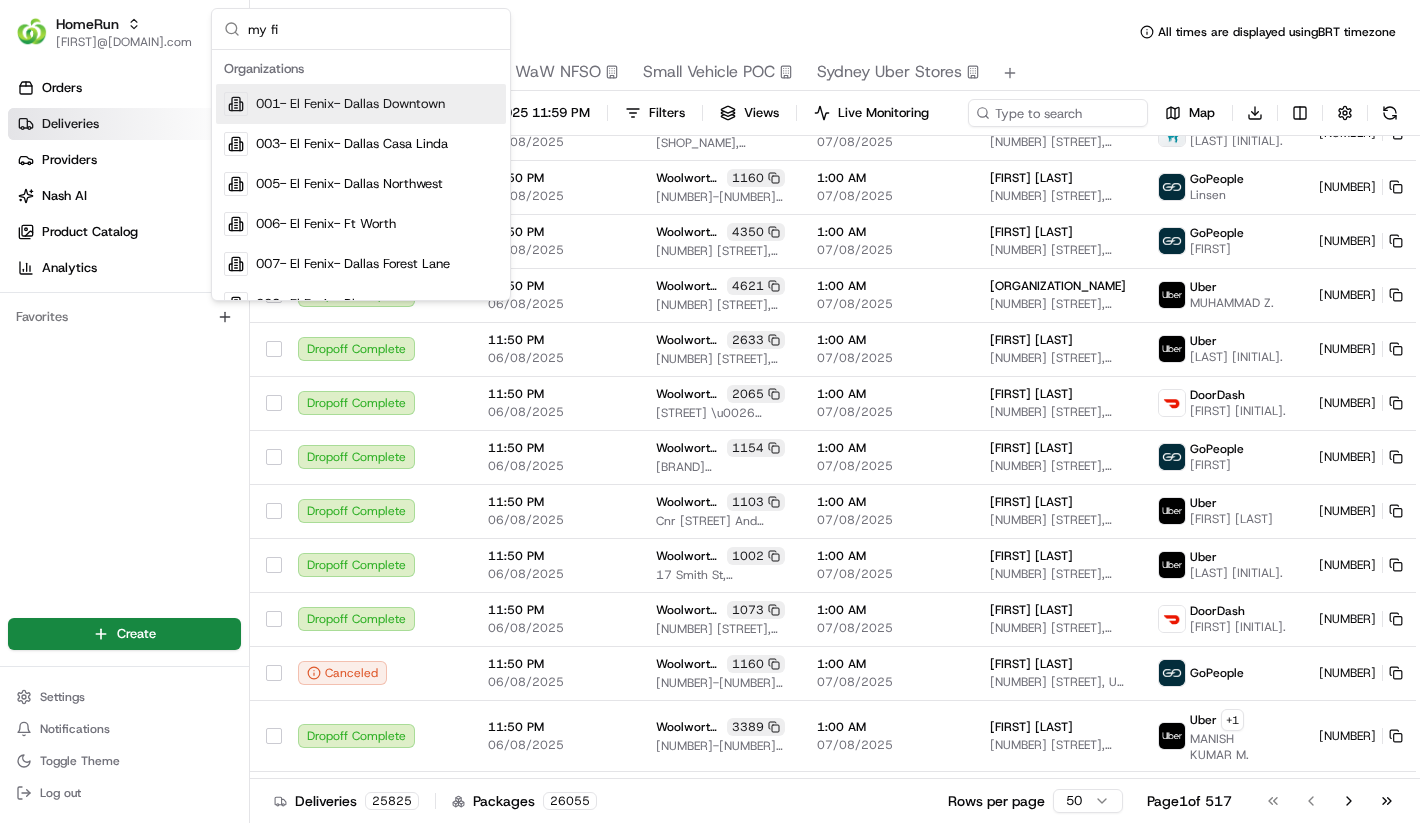 type on "my fit" 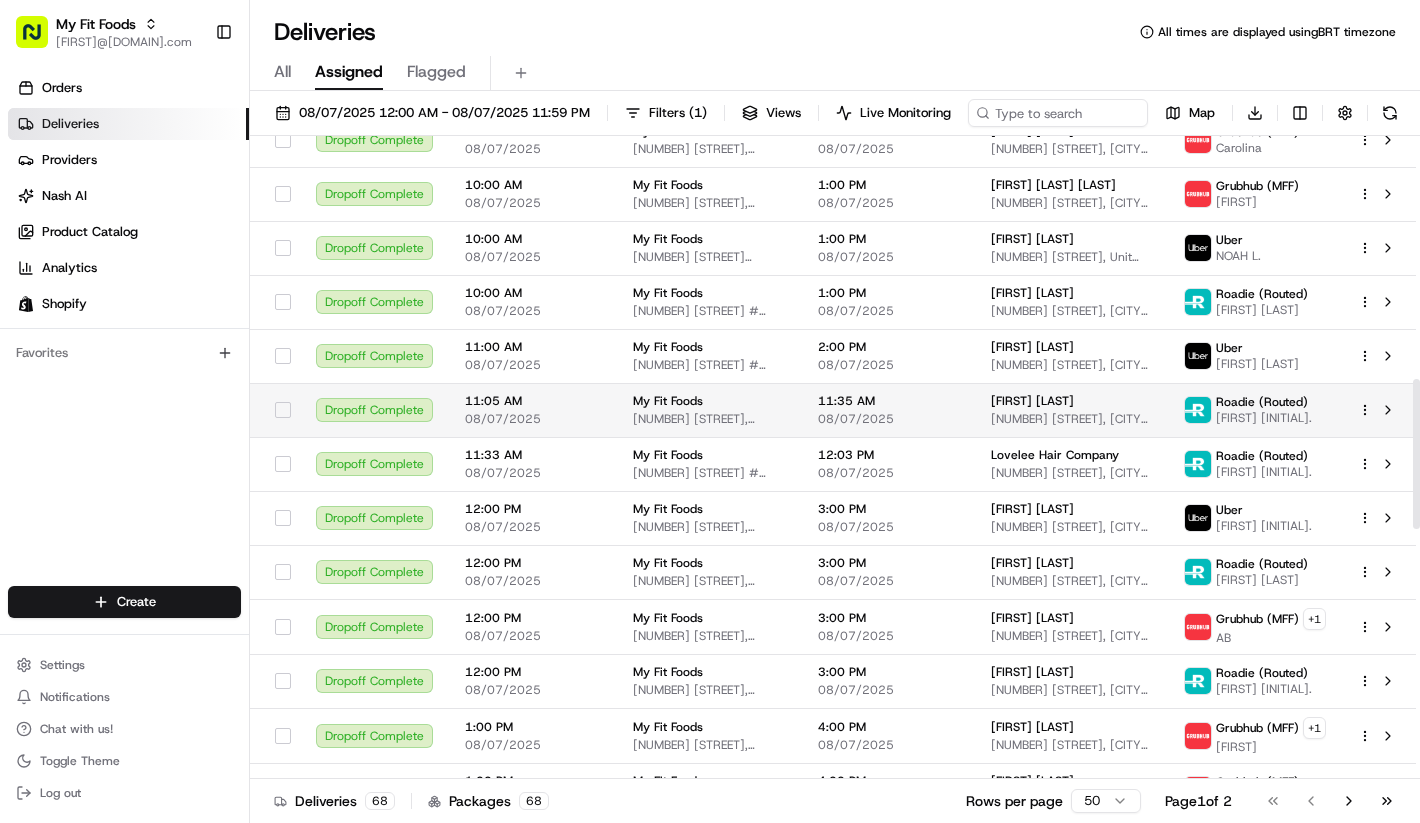 scroll, scrollTop: 1041, scrollLeft: 0, axis: vertical 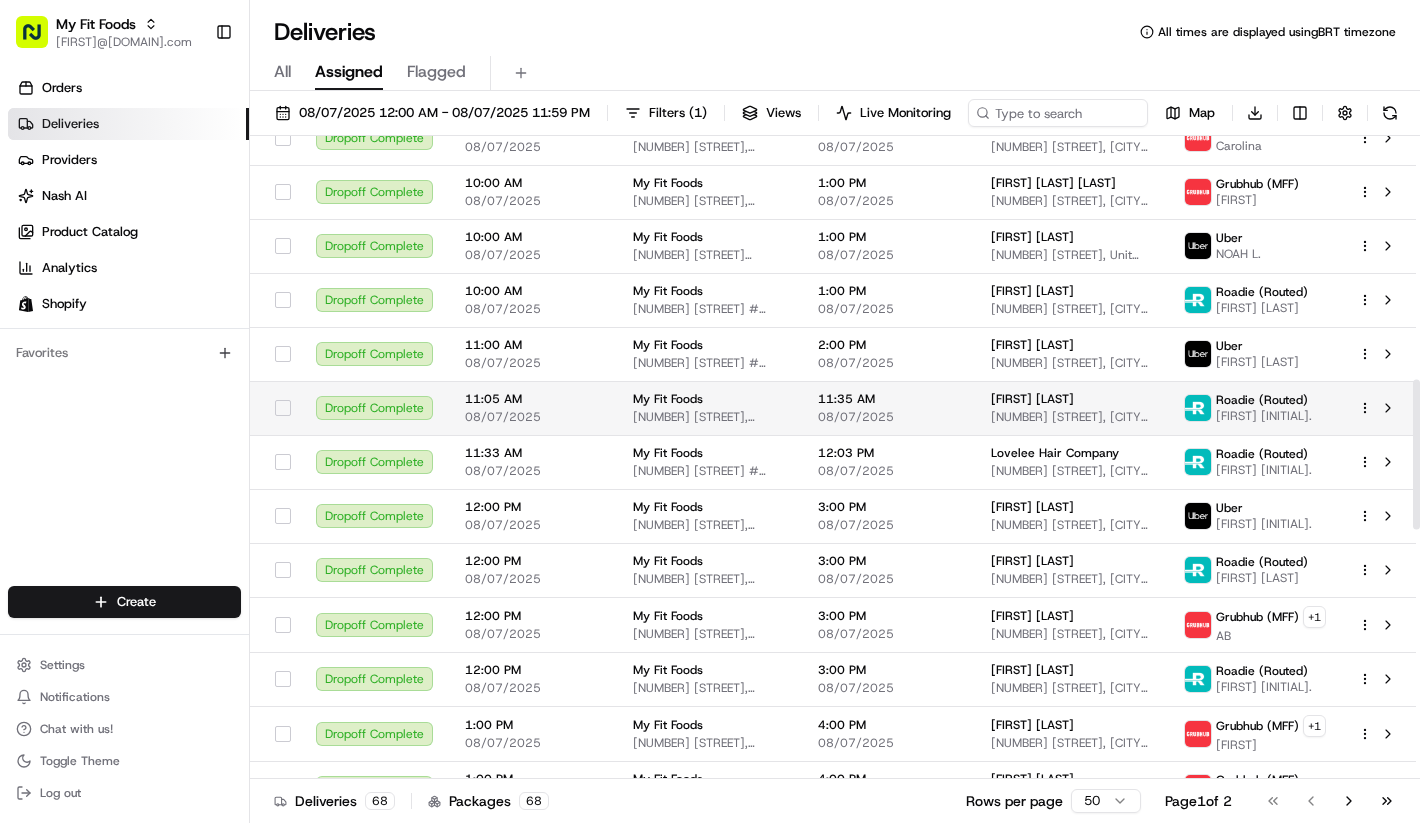 click at bounding box center [1379, 408] 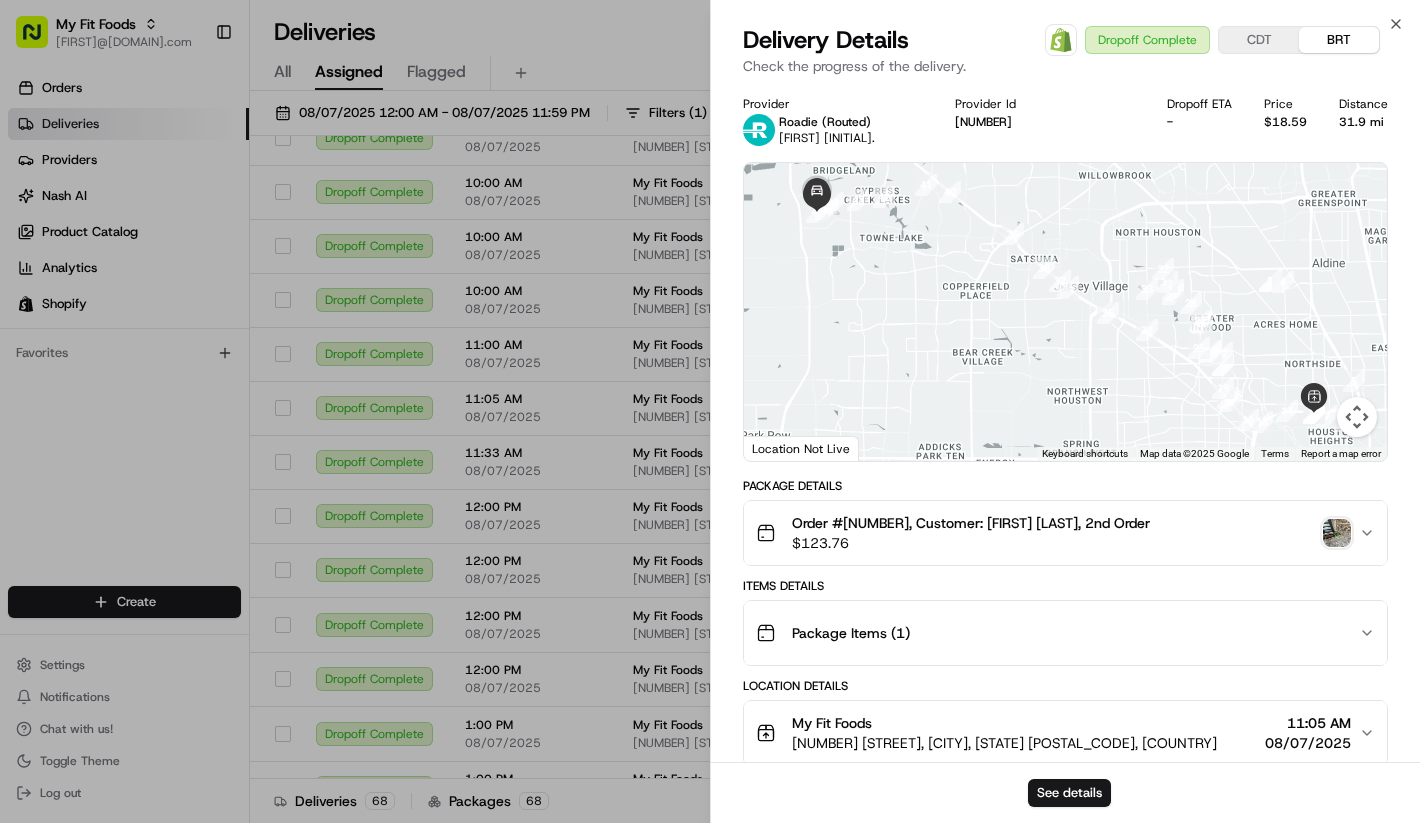 click on "Delivery Details Open Order in Shopify Dropoff Complete CDT BRT Check the progress of the delivery." at bounding box center (1065, 54) 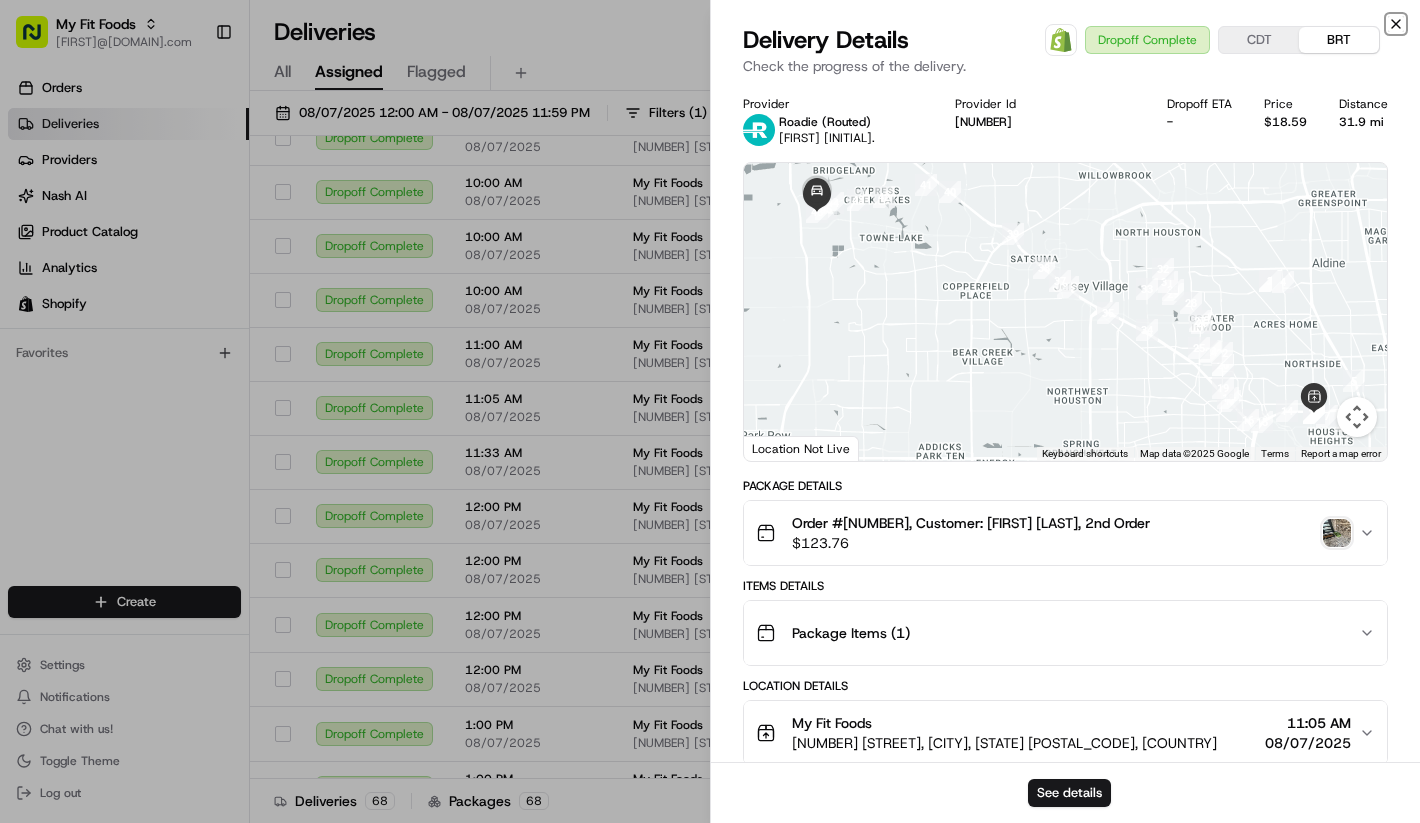 click 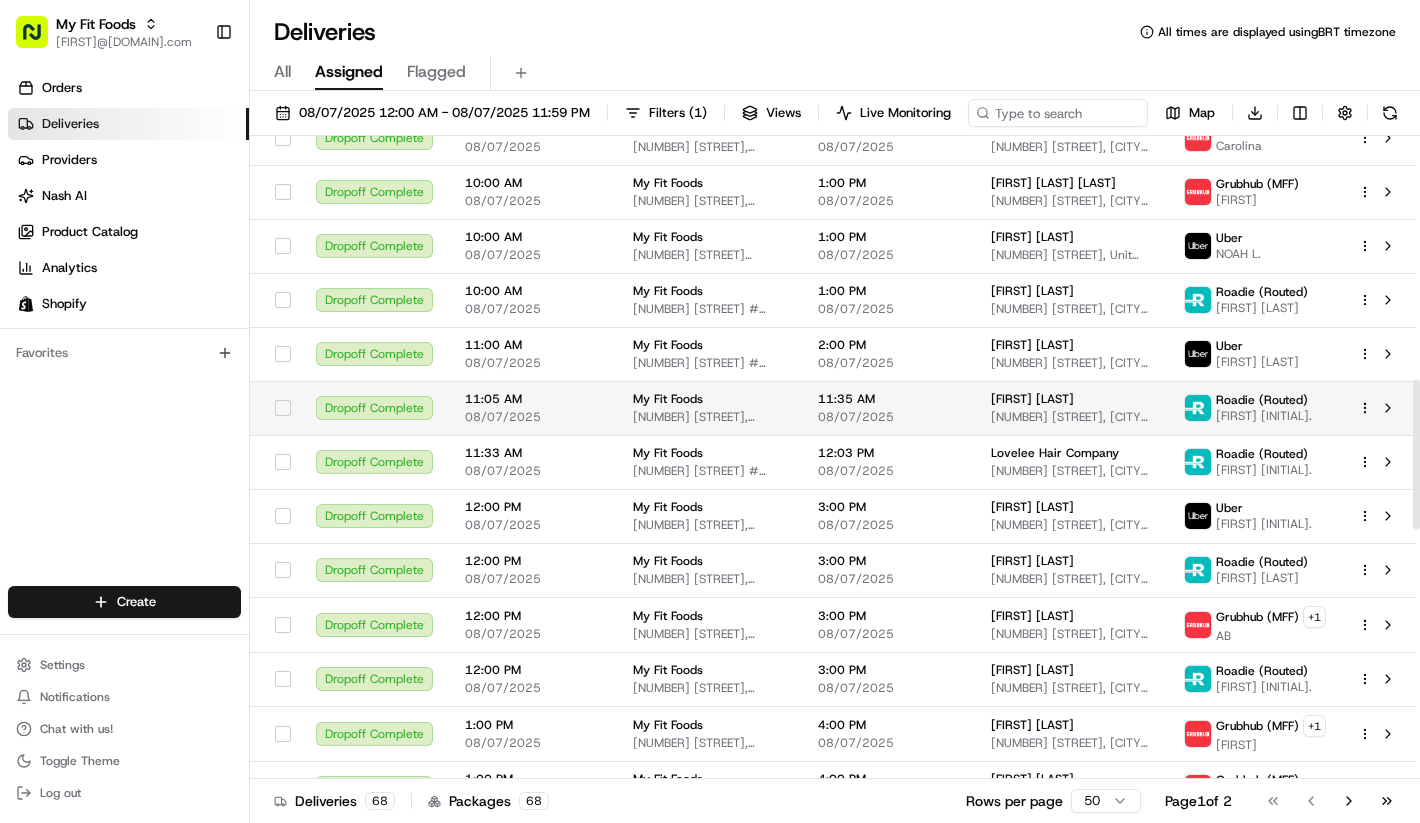 click at bounding box center (1379, 408) 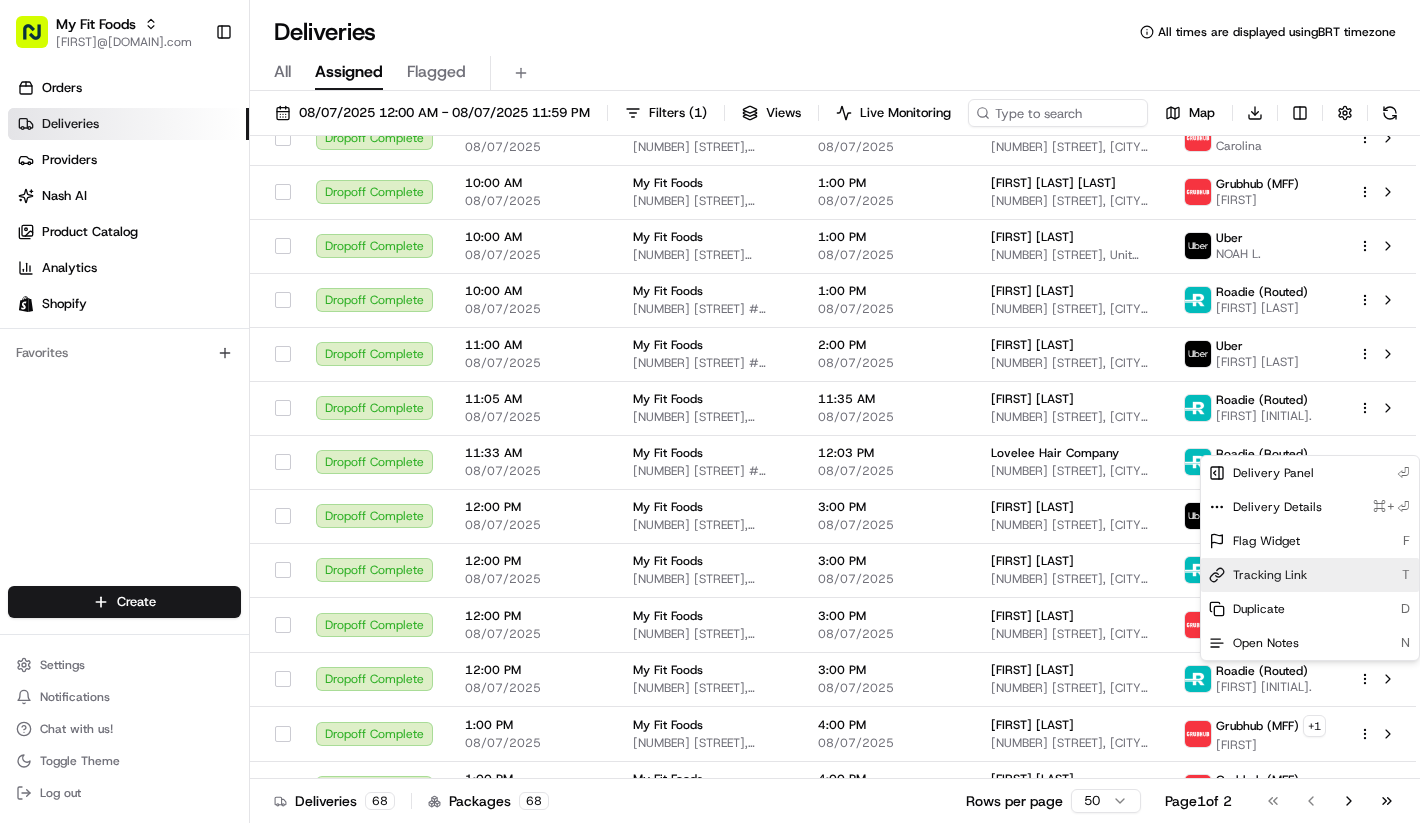 click on "Tracking Link T" at bounding box center (1310, 575) 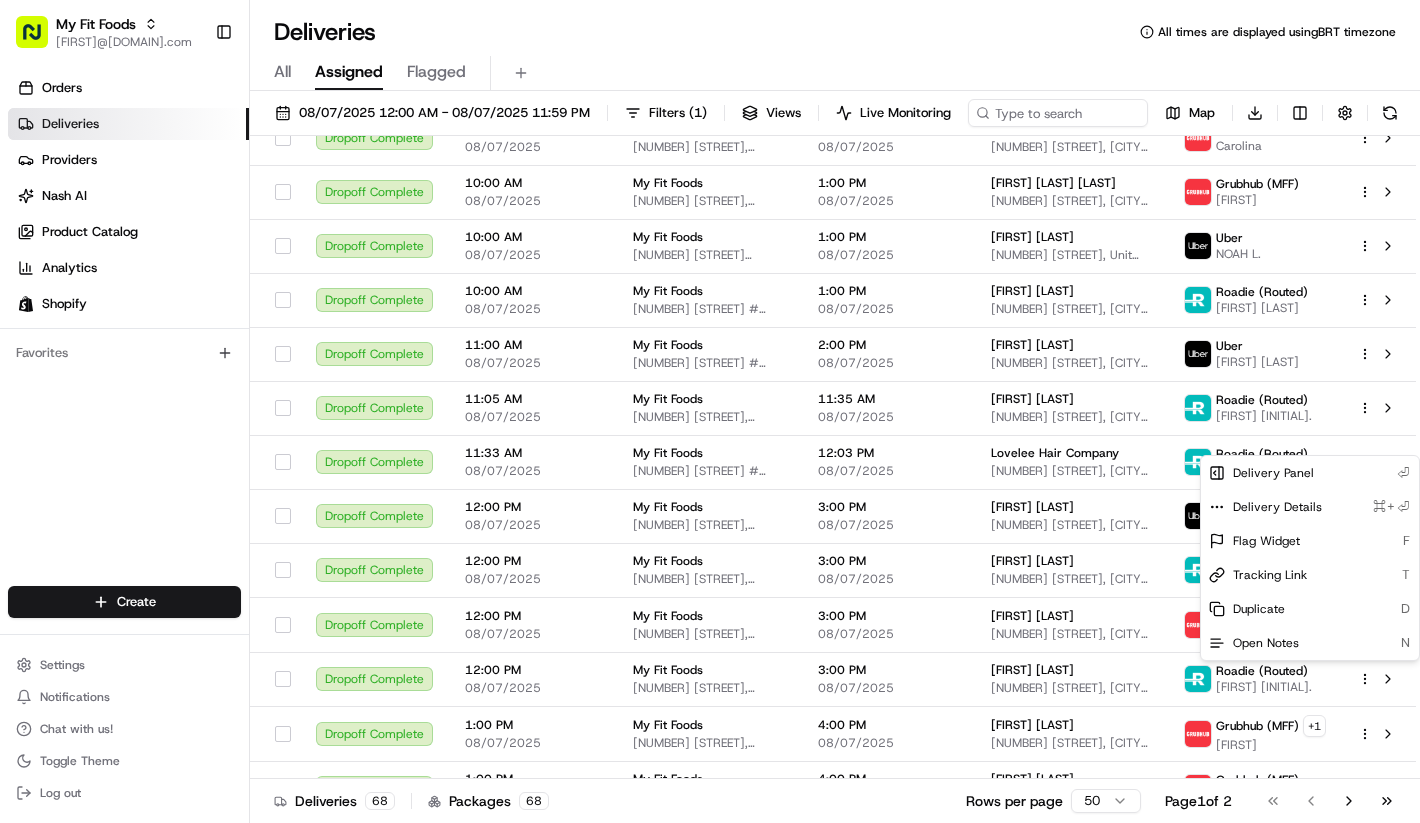 click on "Deliveries All times are displayed using BRT timezone All Assigned Flagged 08/07/2025 12:00 AM - 08/07/2025 11:59 PM Filters ( 1 ) Views Live Monitoring Map Download Status Original Pickup Time Pickup Location Original Dropoff Time Dropoff Location Provider Action Dropoff Complete 8:00 AM 08/07/2025 [COMPANY] [NUMBER] [STREET] [APARTMENT], [CITY], [STATE] [POSTAL_CODE], [COUNTRY] 11:00 AM 08/07/2025 [FIRST] [LAST] Grubhub (MFF) + 1 [FIRST] Dropoff Complete 8:00 AM +" at bounding box center [710, 411] 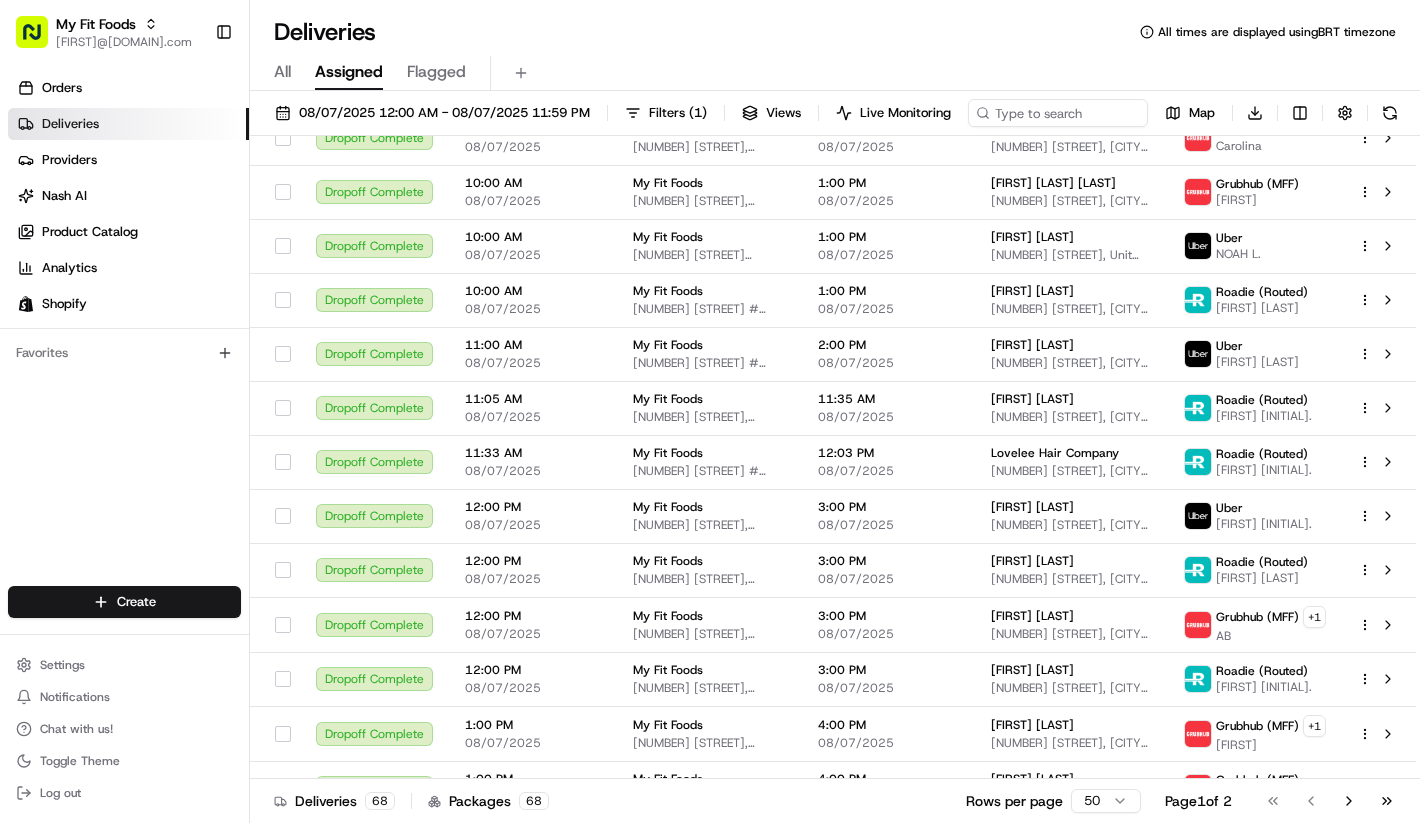 click on "Settings" at bounding box center [124, 665] 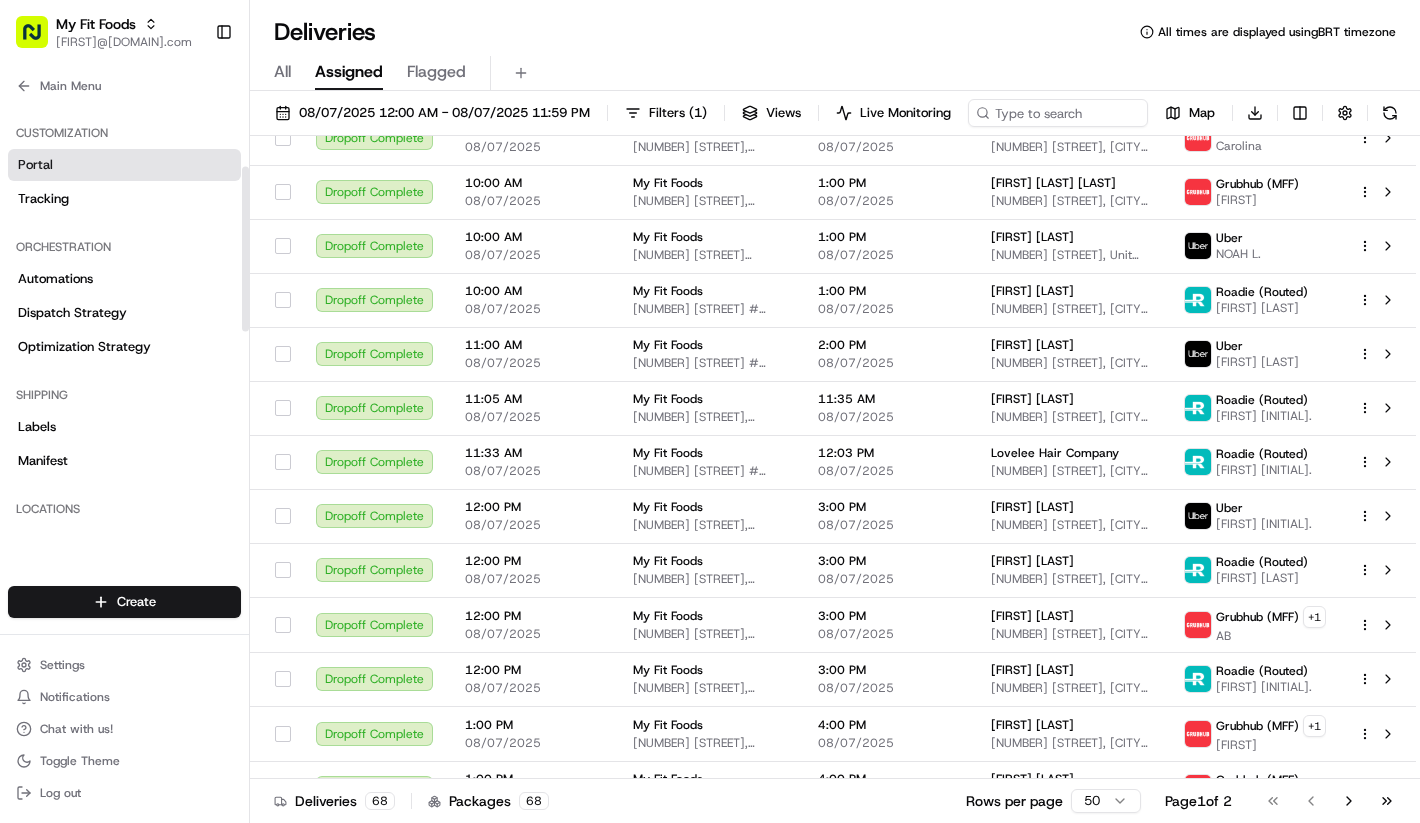 scroll, scrollTop: 44, scrollLeft: 0, axis: vertical 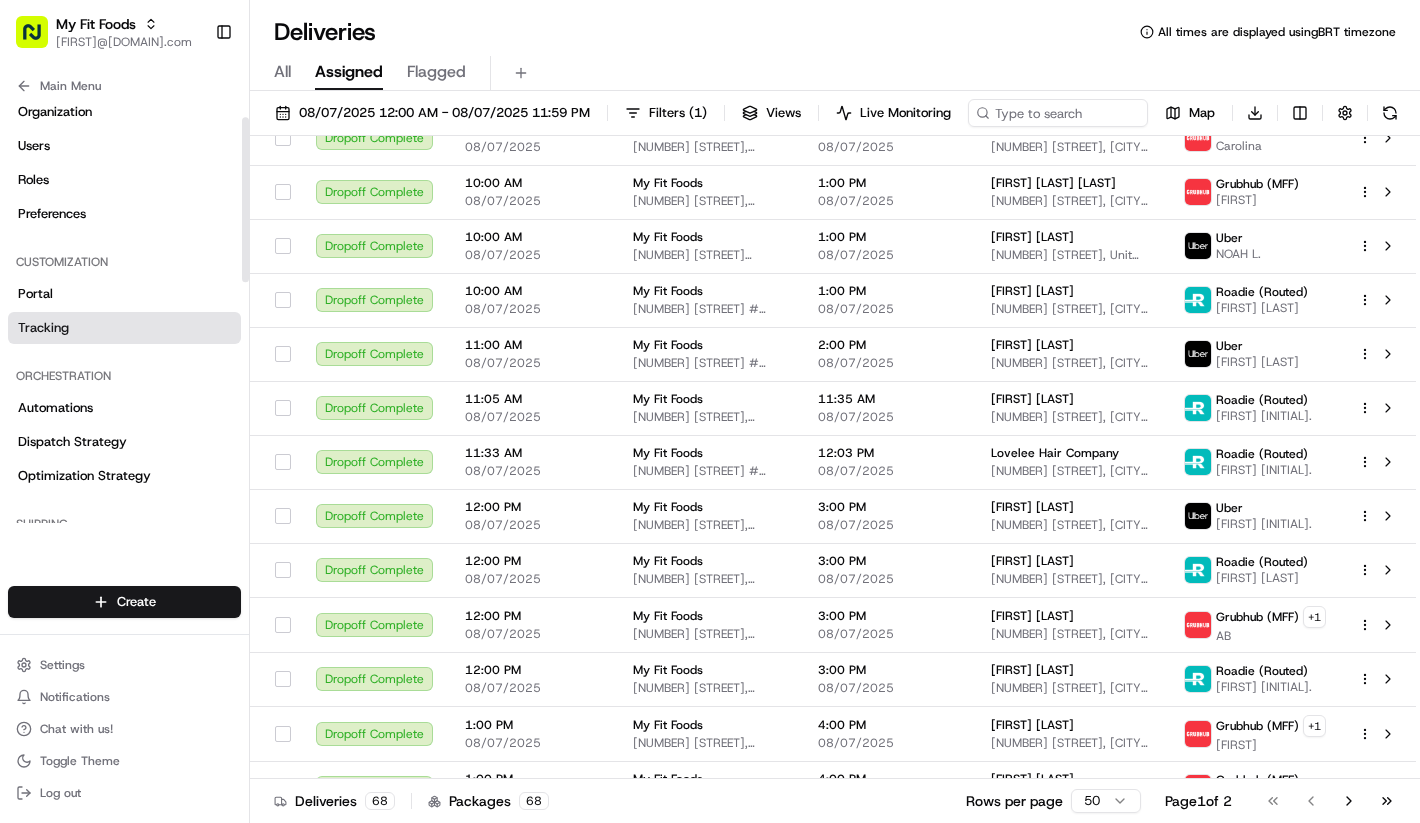 click on "Tracking" at bounding box center (124, 328) 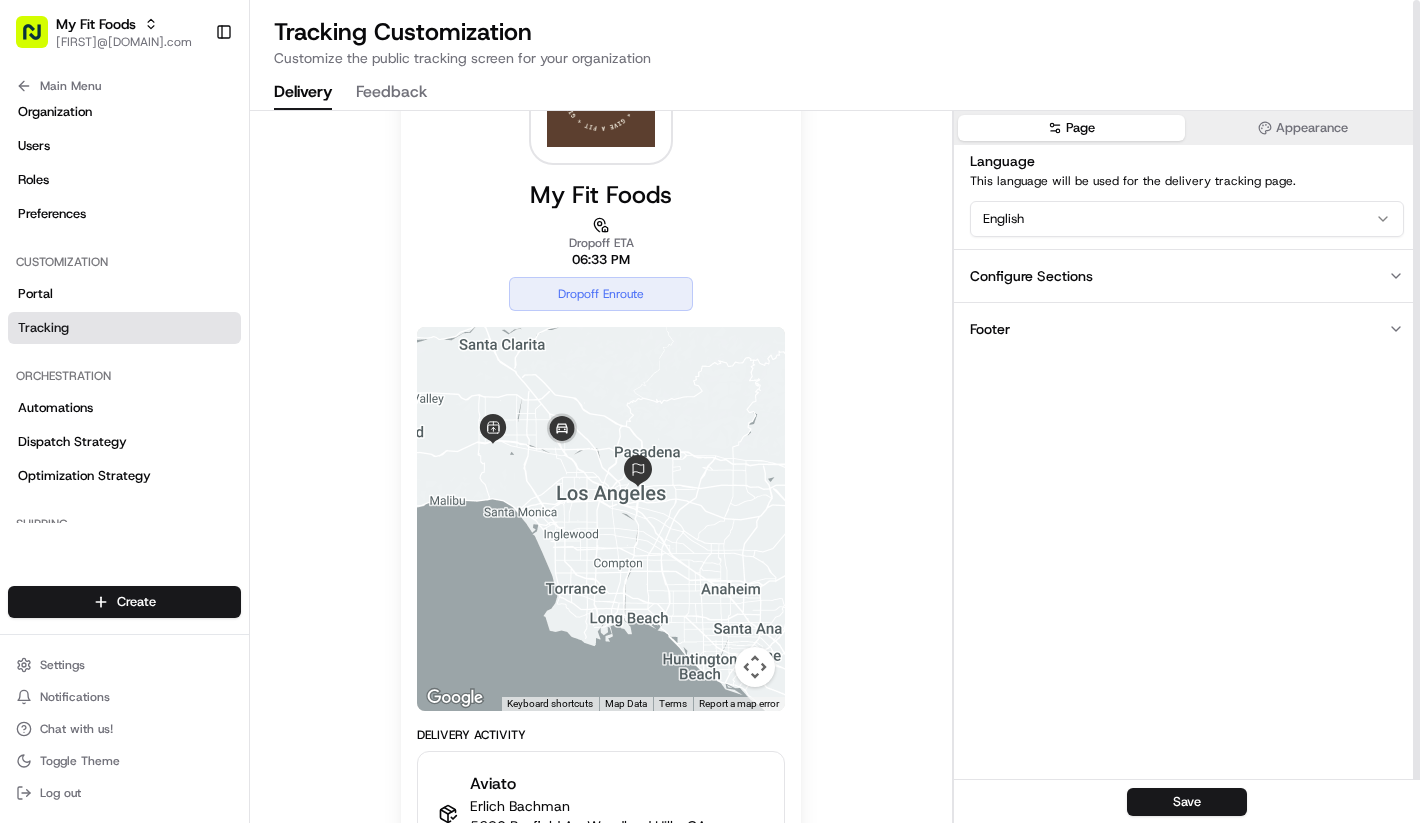 scroll, scrollTop: 362, scrollLeft: 0, axis: vertical 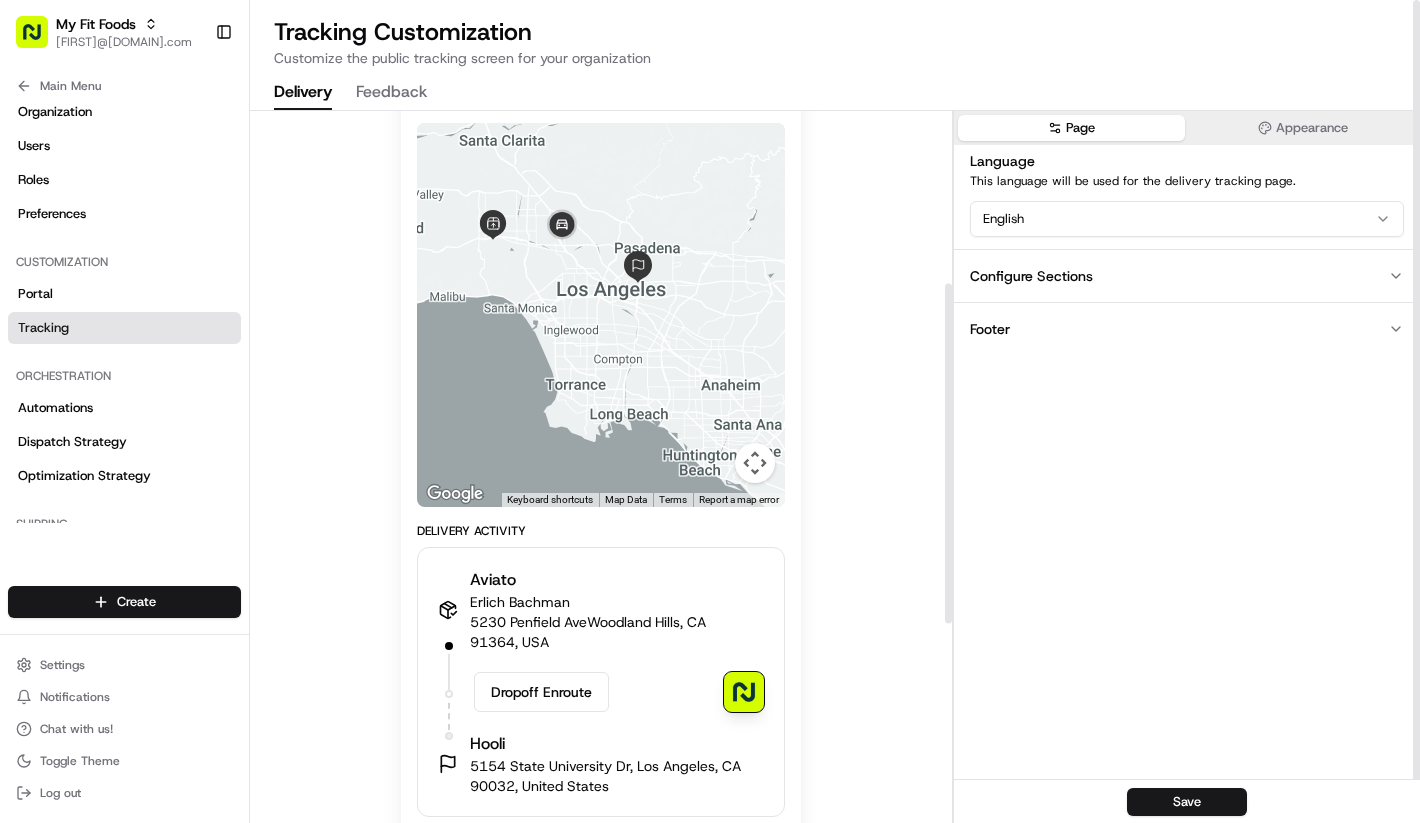 click on "Configure Sections" at bounding box center (1187, 275) 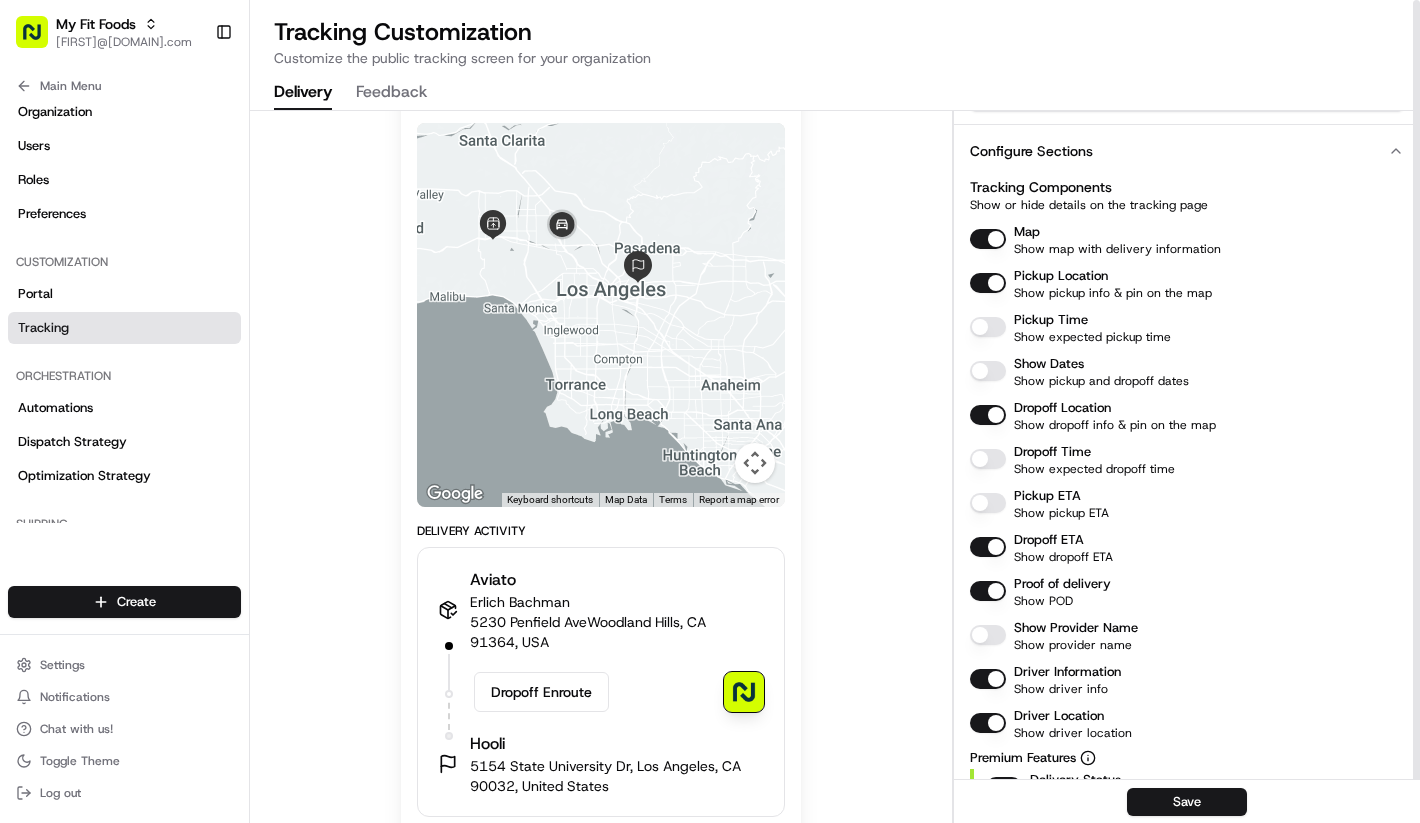 scroll, scrollTop: 123, scrollLeft: 0, axis: vertical 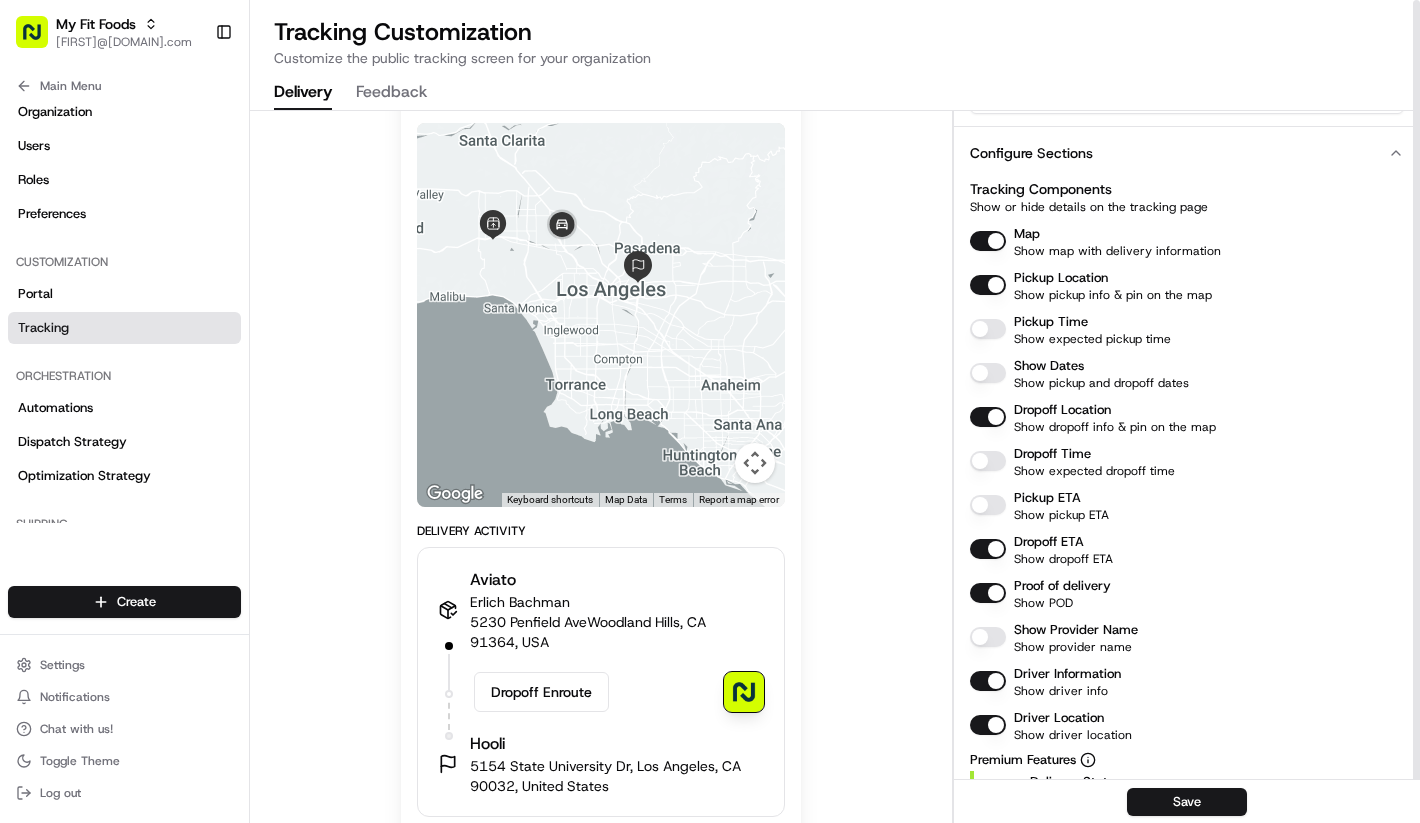 click on "Show Provider Name" at bounding box center (988, 637) 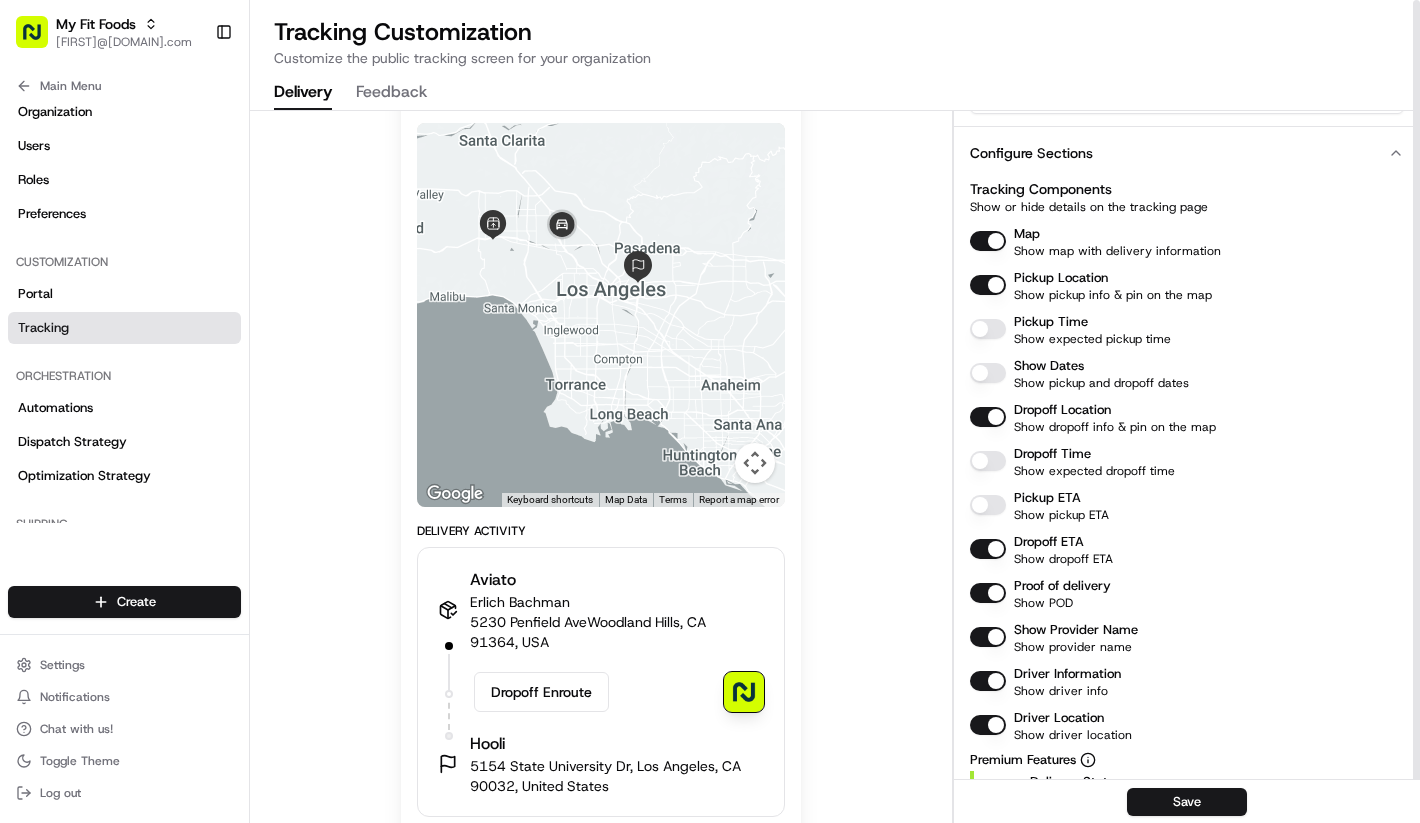click on "Show Provider Name" at bounding box center [988, 637] 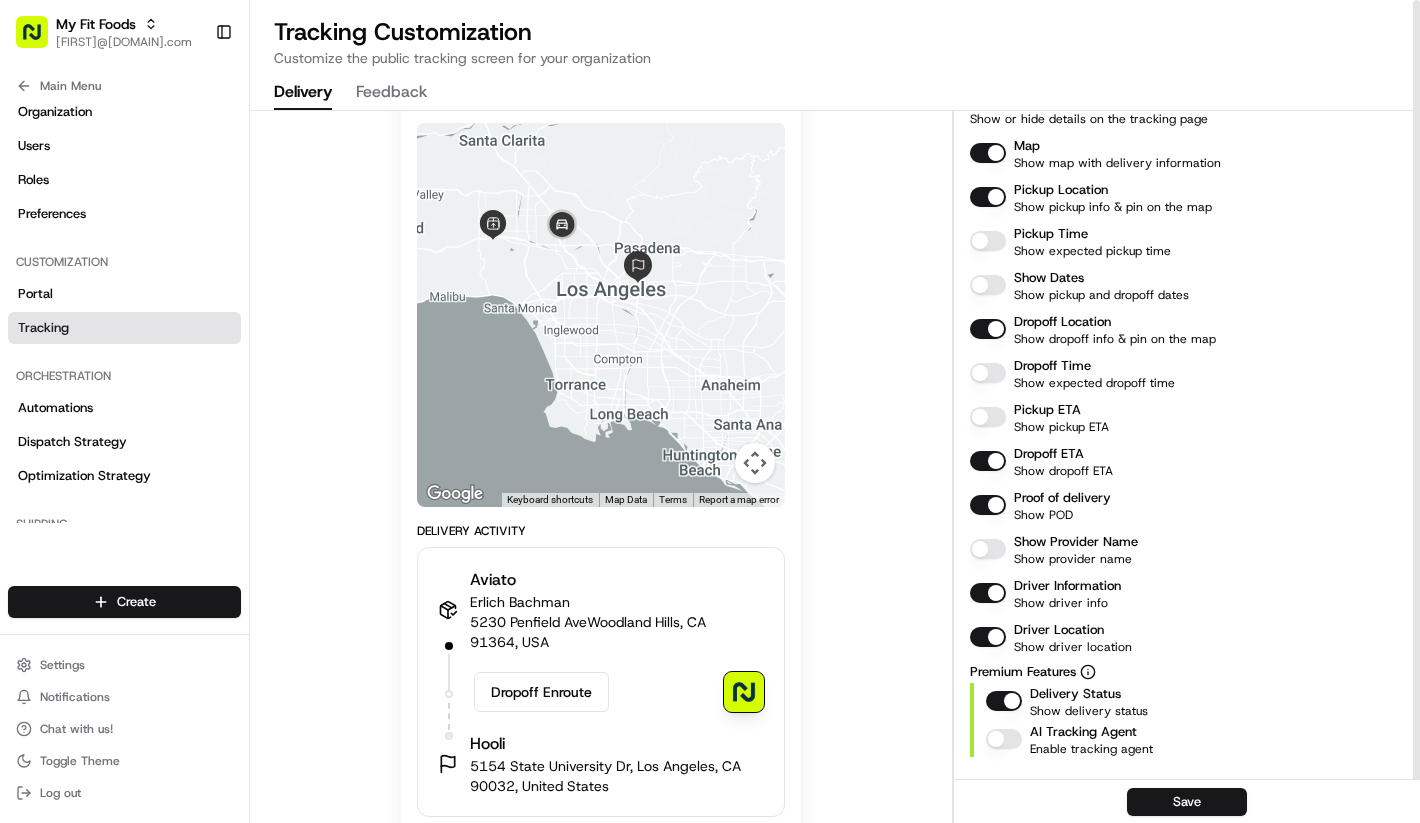scroll, scrollTop: 270, scrollLeft: 0, axis: vertical 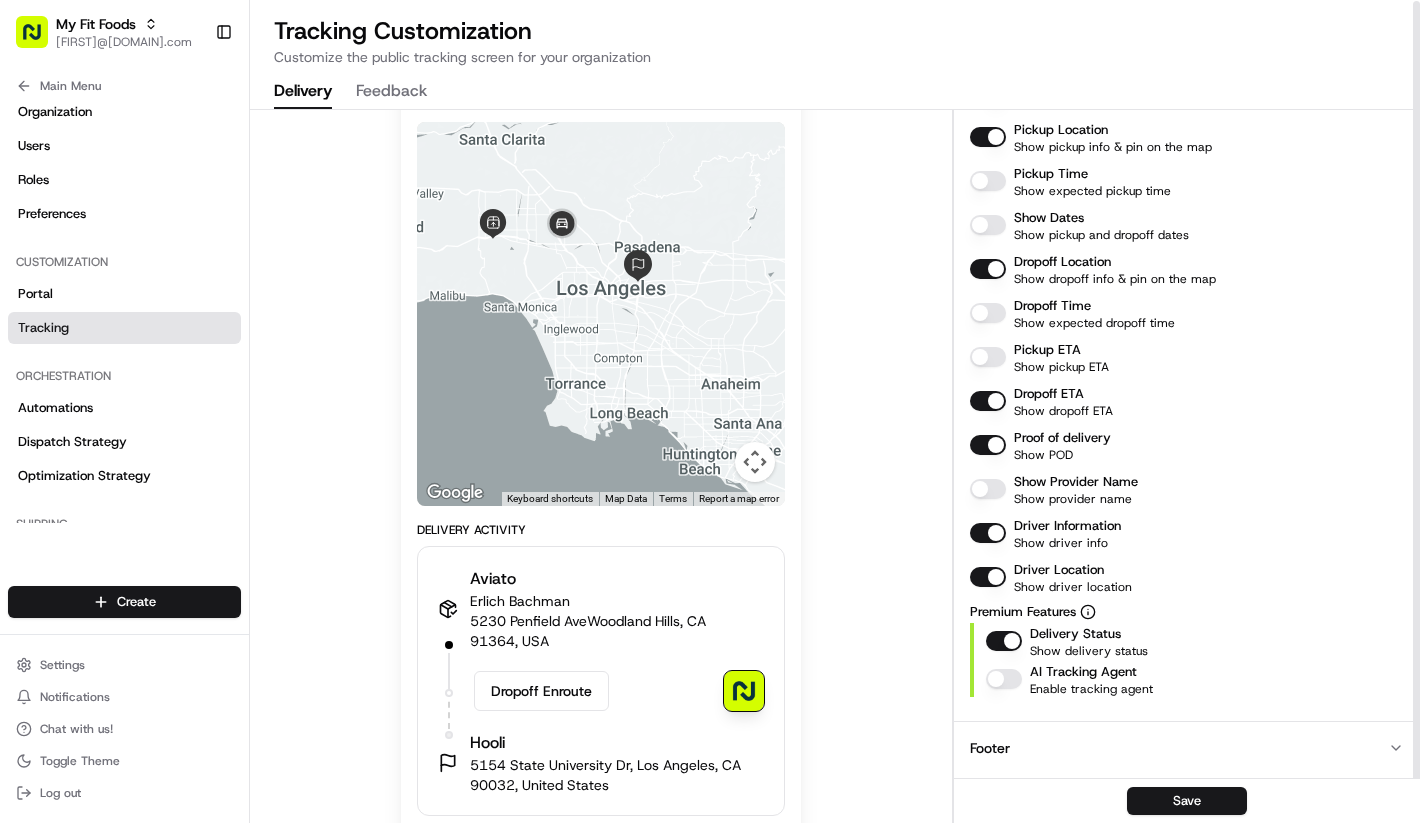 click on "Footer" at bounding box center [1187, 747] 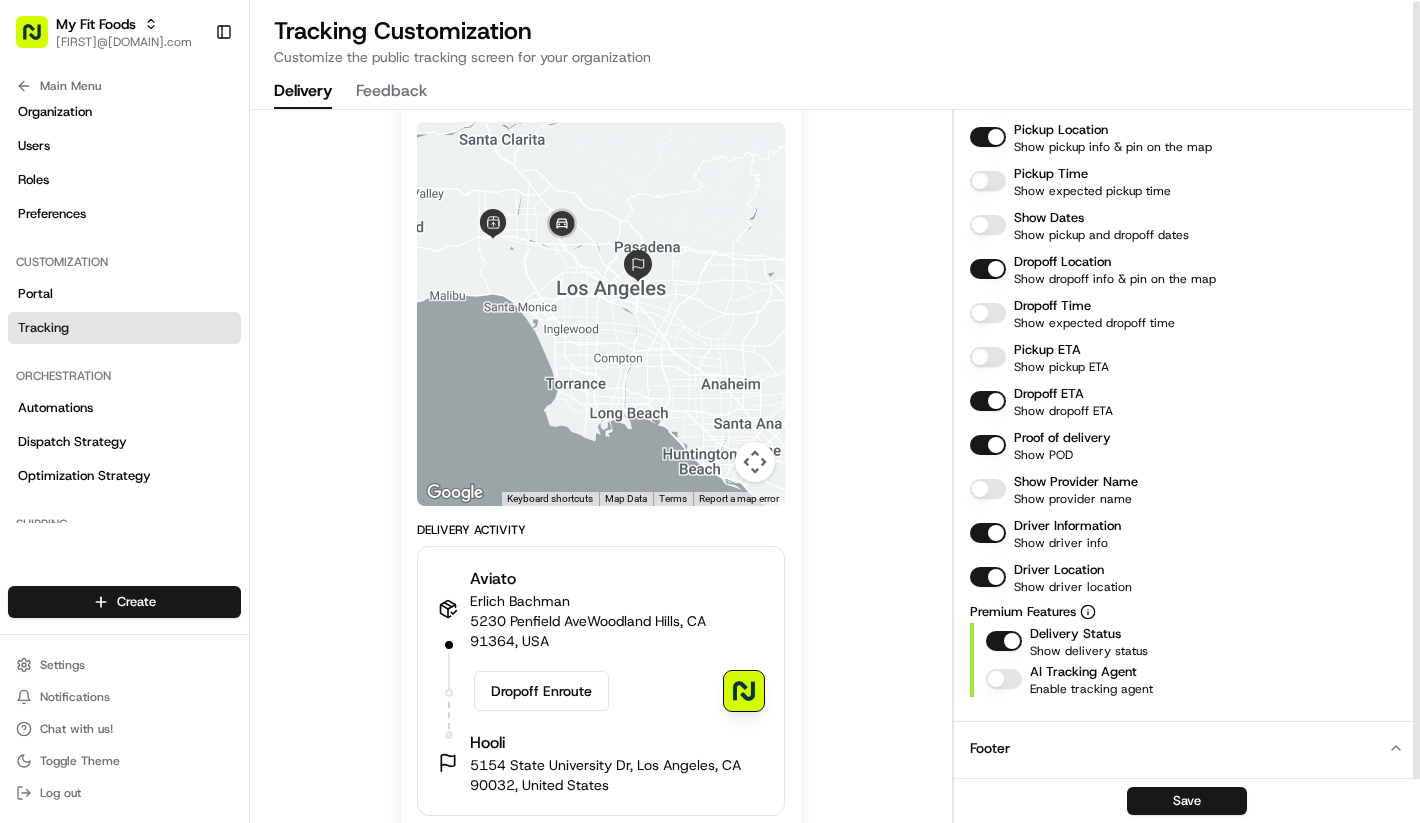 scroll, scrollTop: 64, scrollLeft: 0, axis: vertical 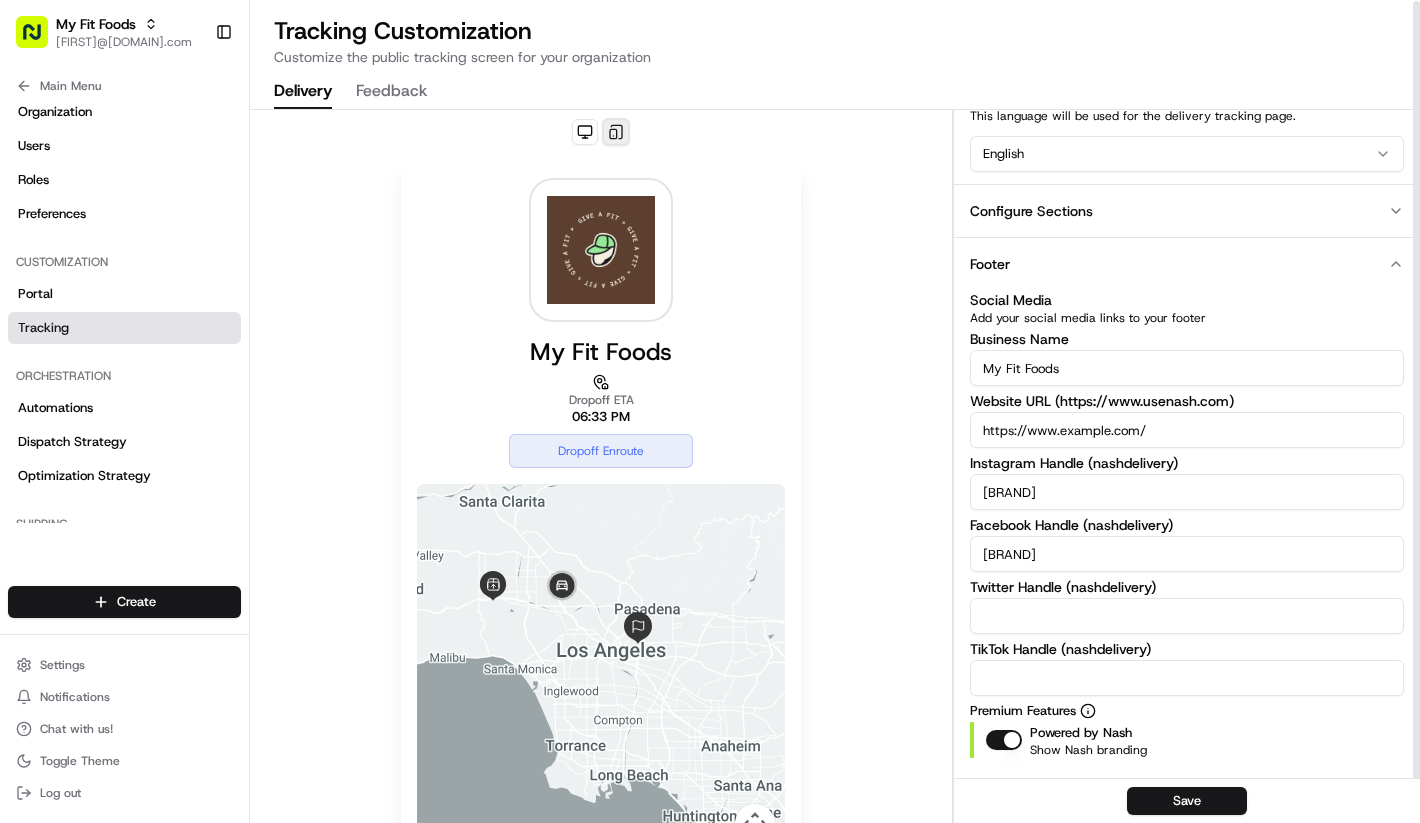 click at bounding box center (616, 132) 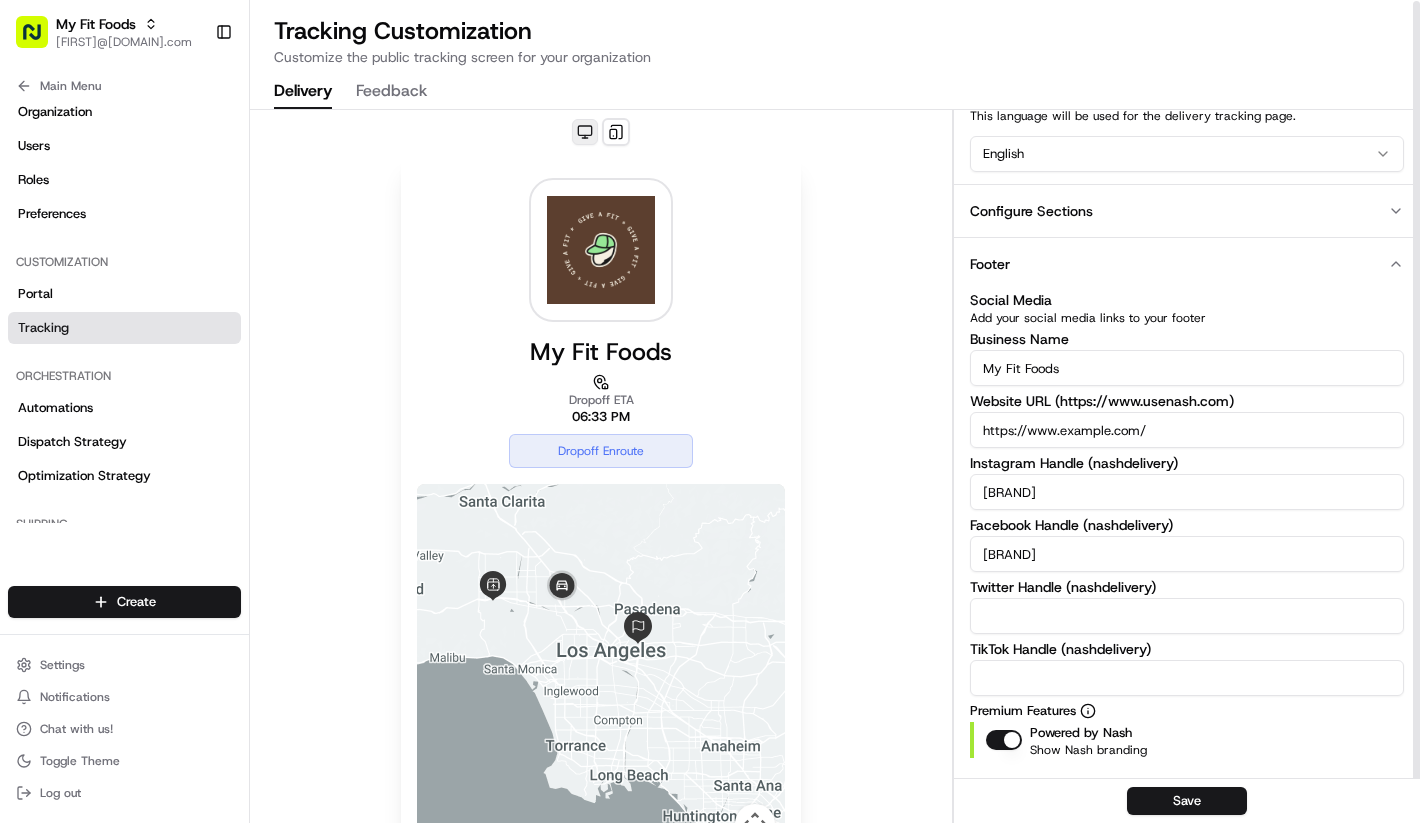 click at bounding box center (585, 132) 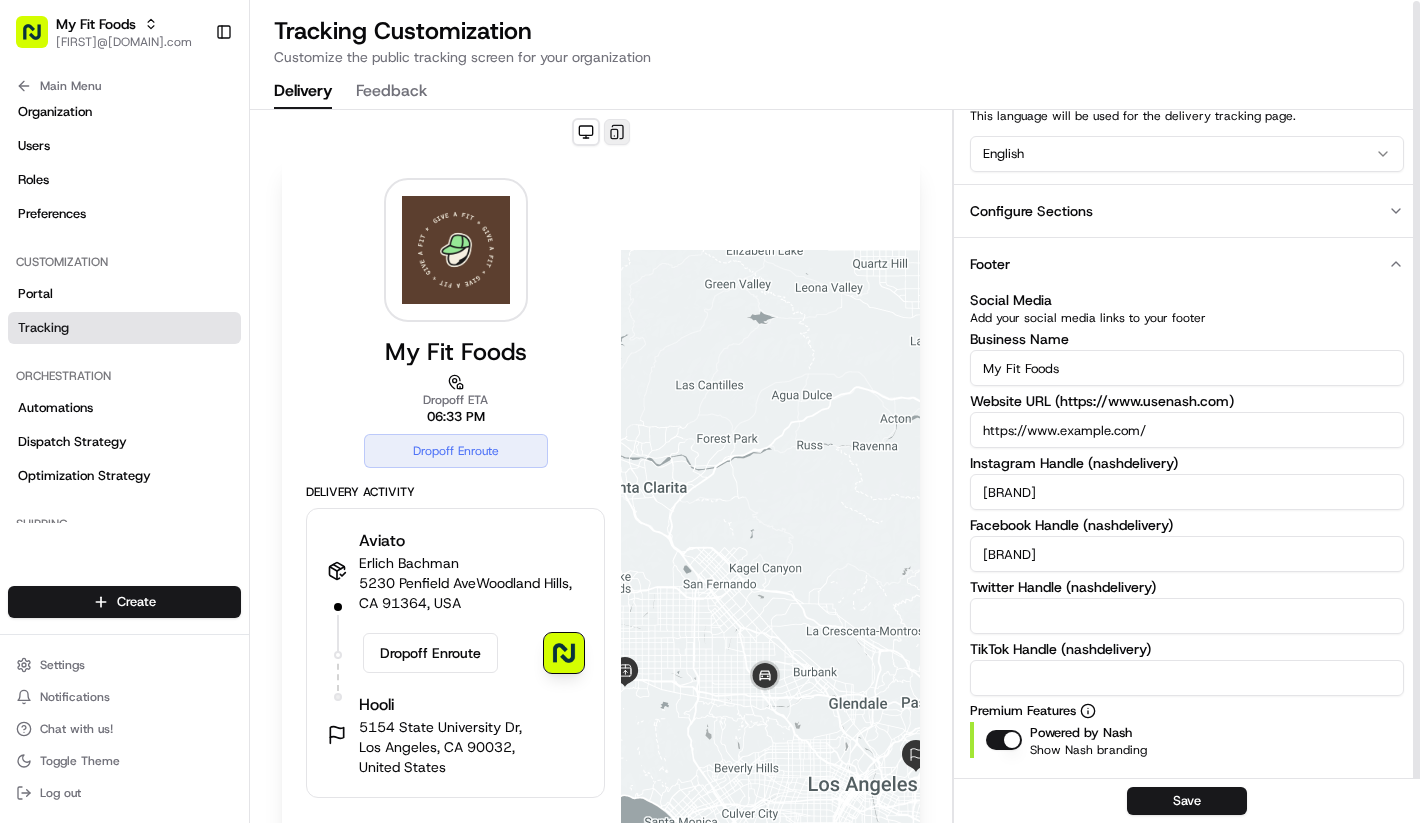 click at bounding box center (617, 132) 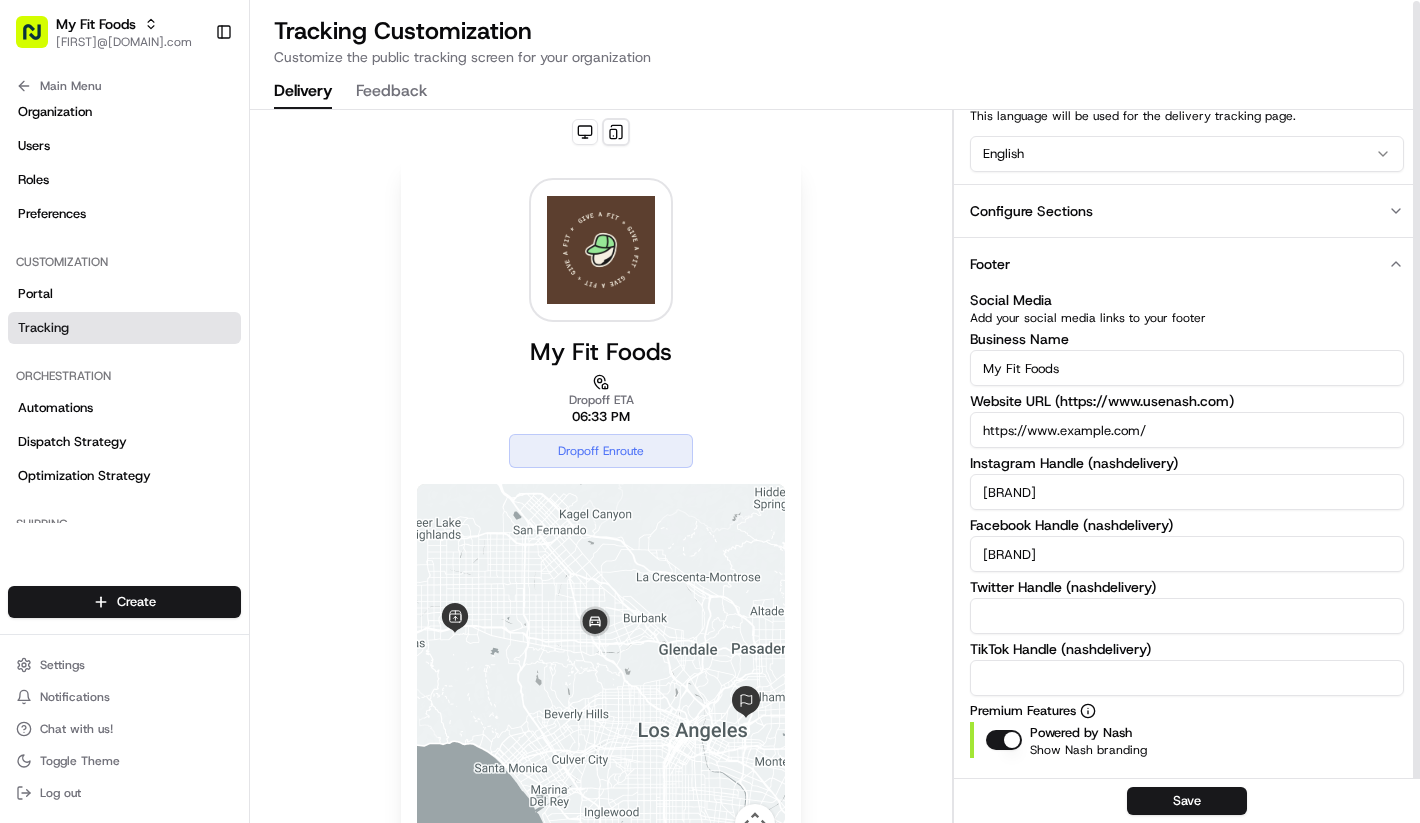 click on "My Fit Foods Dropoff ETA  [TIME] Dropoff Enroute Location ← Move left → Move right ↑ Move up ↓ Move down + Zoom in - Zoom out Home Jump left by 75% End Jump right by 75% Page Up Jump up by 75% Page Down Jump down by 75% Map Data Map data ©2025 Google Map data ©2025 Google 10 km  Click to toggle between metric and imperial units Terms Report a map error Delivery Activity [FIRST] [LAST] [NUMBER] [STREET] [CITY], [STATE], [COUNTRY] Dropoff Enroute [COMPANY] [NUMBER] [STREET], [CITY], [STATE], [COUNTRY] Driver Info [FIRST] [LAST] [PHONE] Copy  [PHONE] Make Tesla Color Black Stay in touch Powered by   Nash" at bounding box center (601, 858) 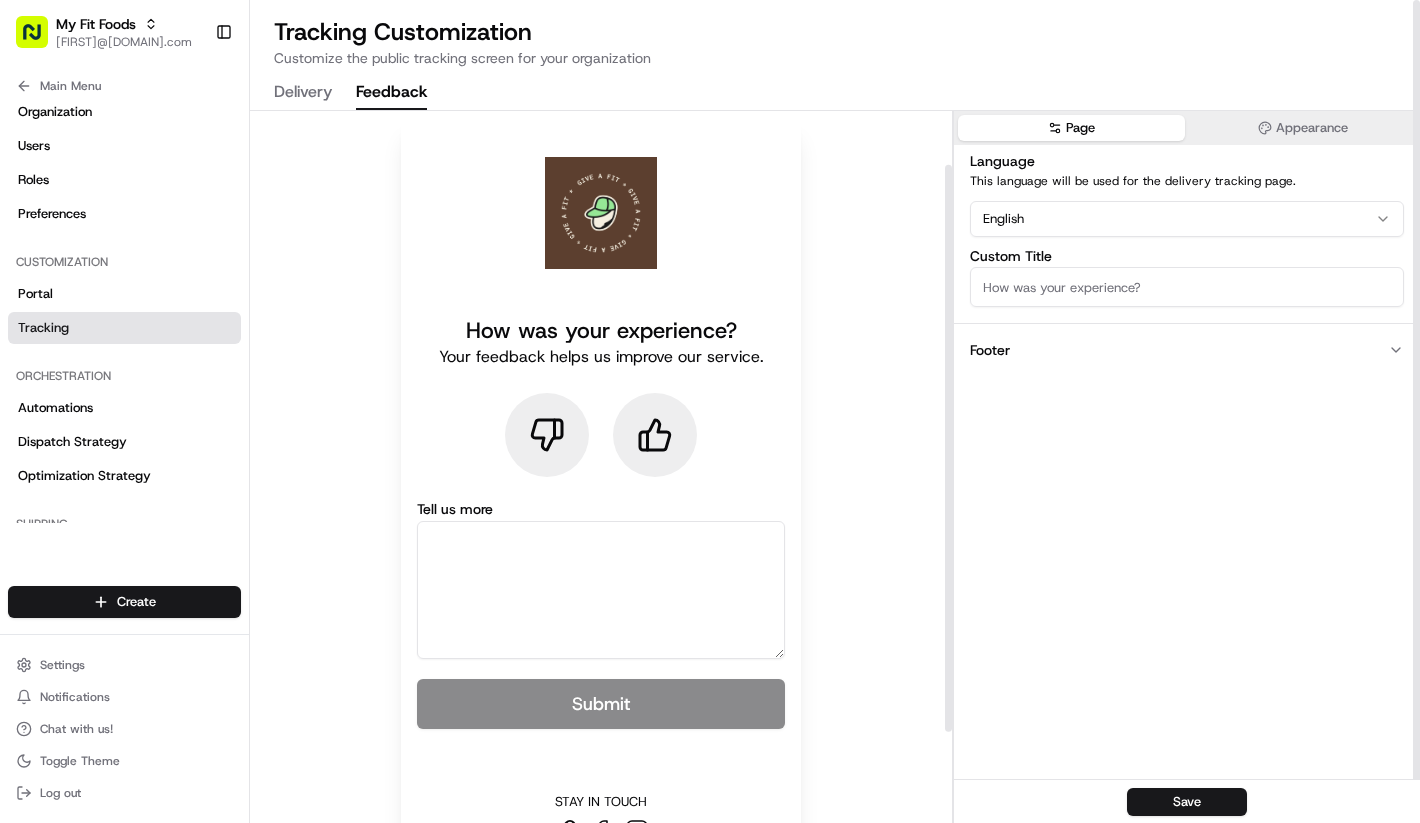 scroll, scrollTop: 0, scrollLeft: 0, axis: both 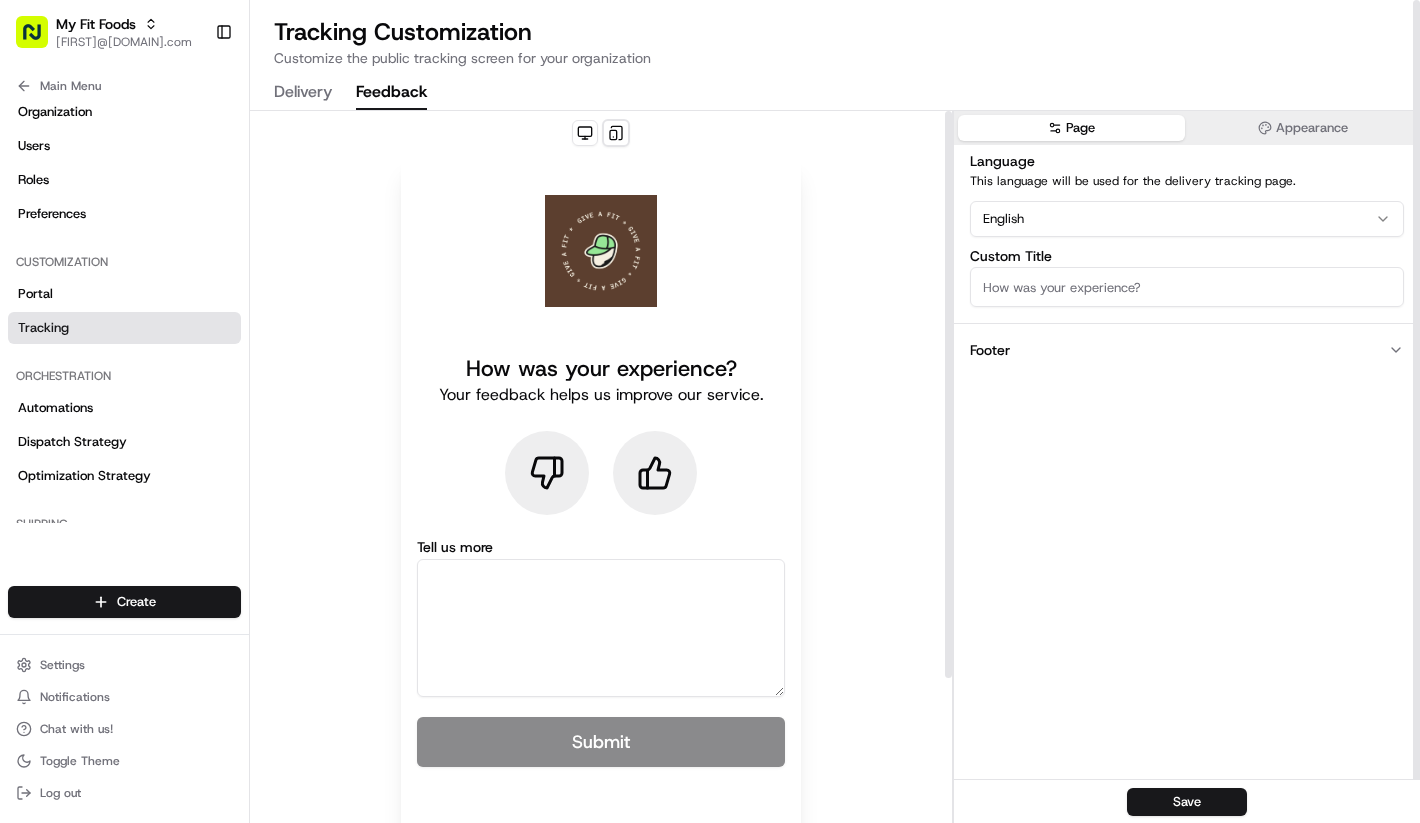 click at bounding box center [601, 473] 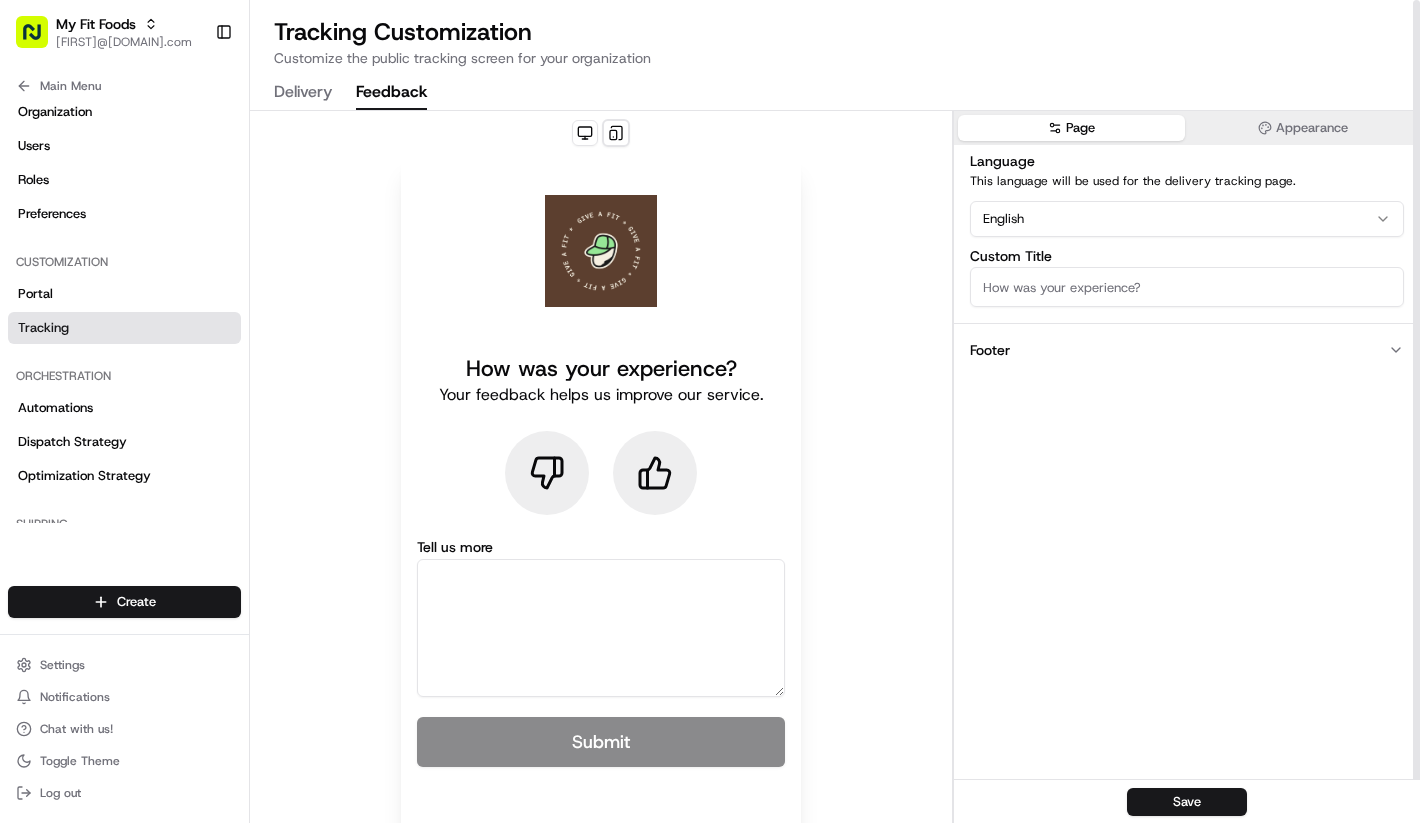 click at bounding box center (547, 473) 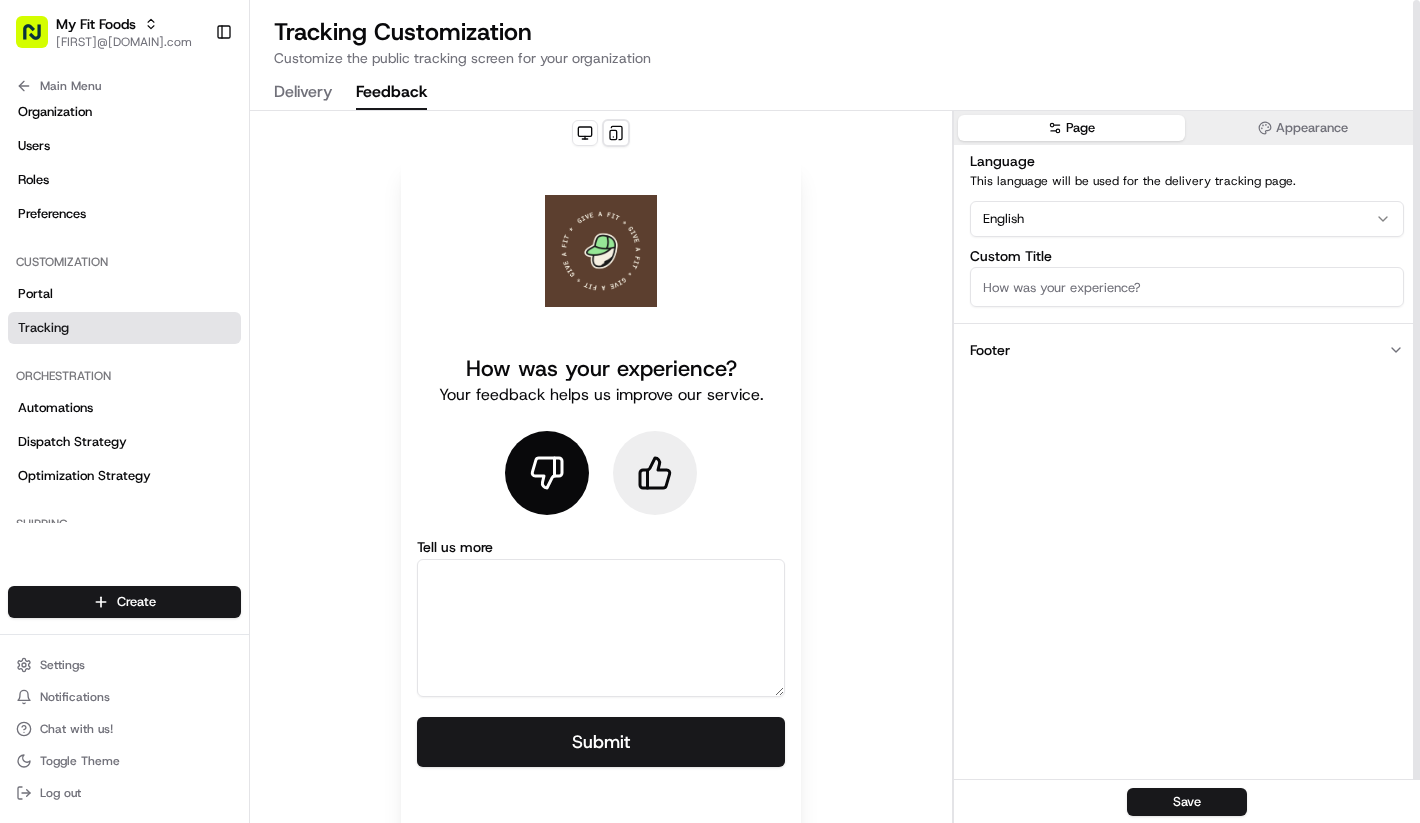 click 